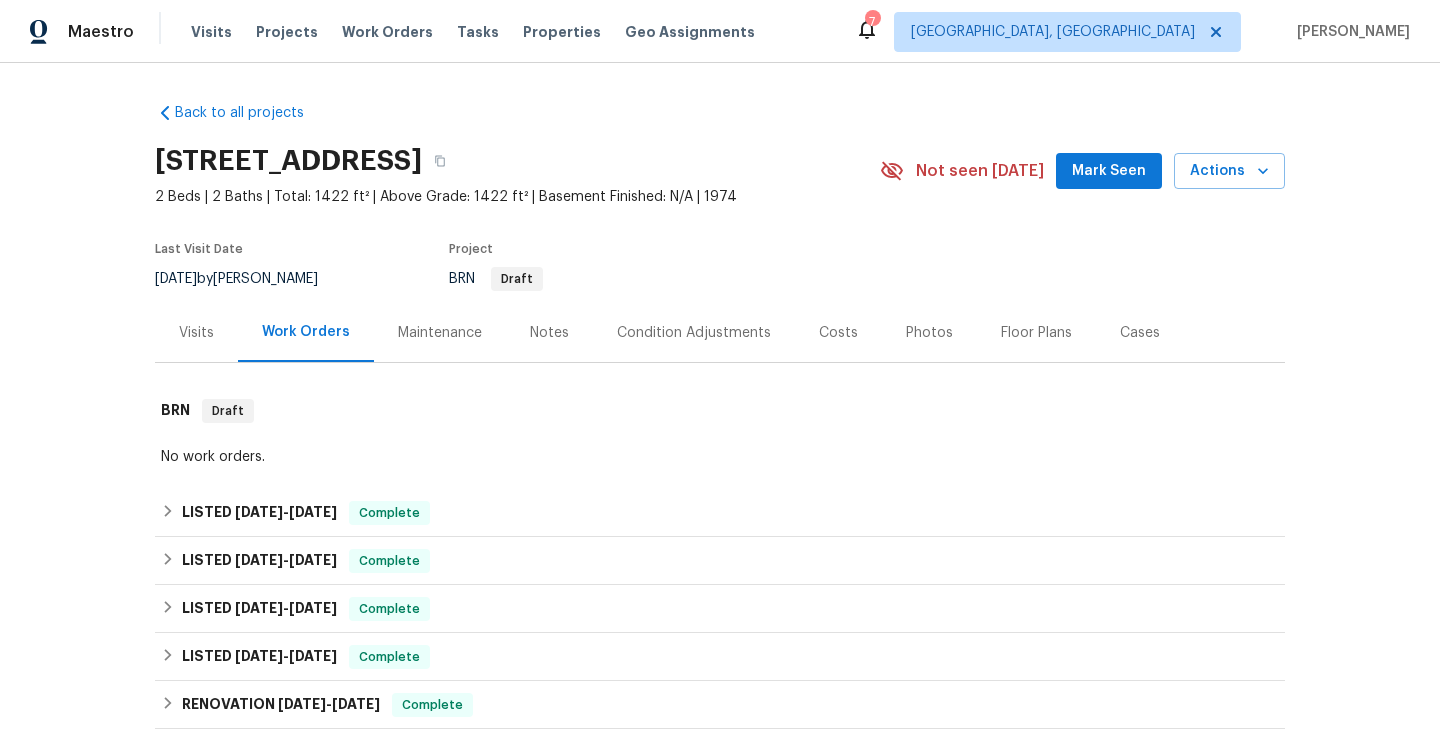 scroll, scrollTop: 0, scrollLeft: 0, axis: both 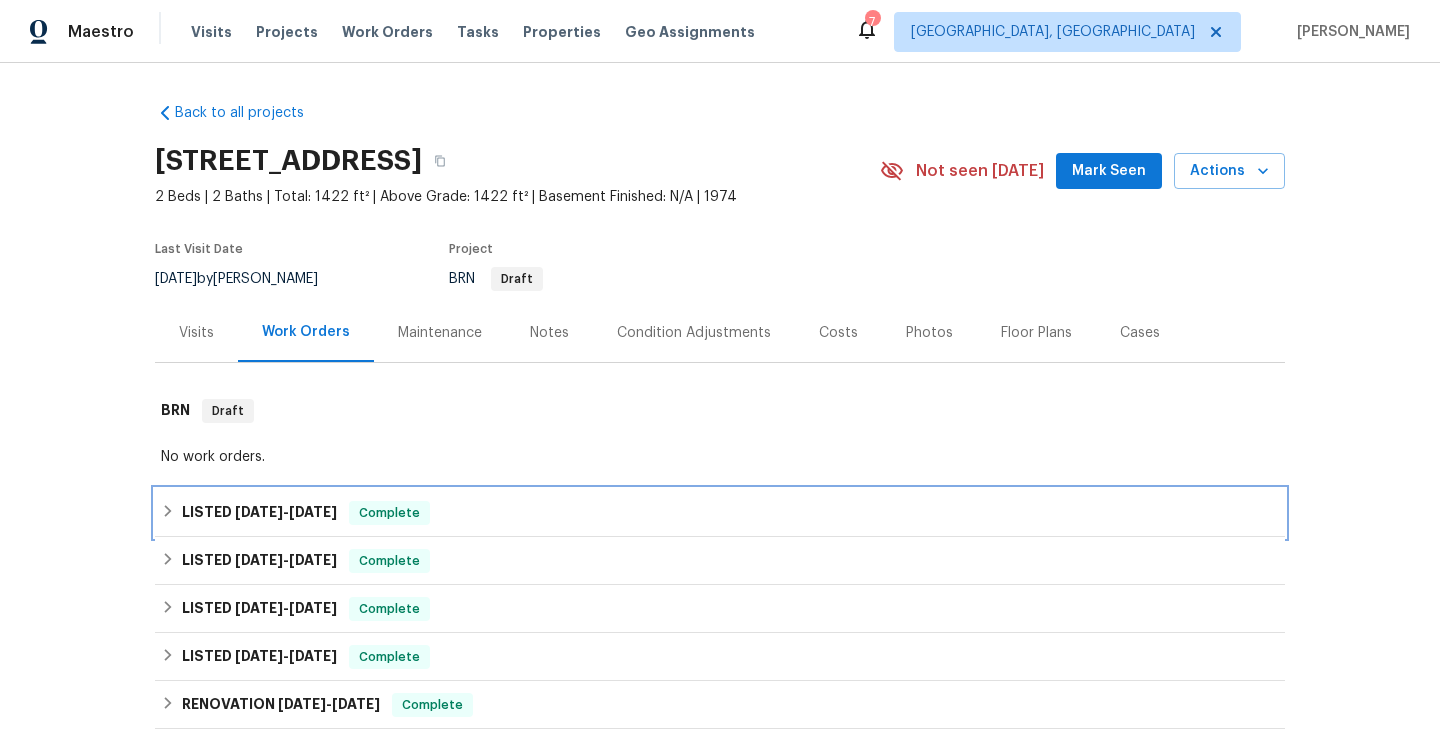 click 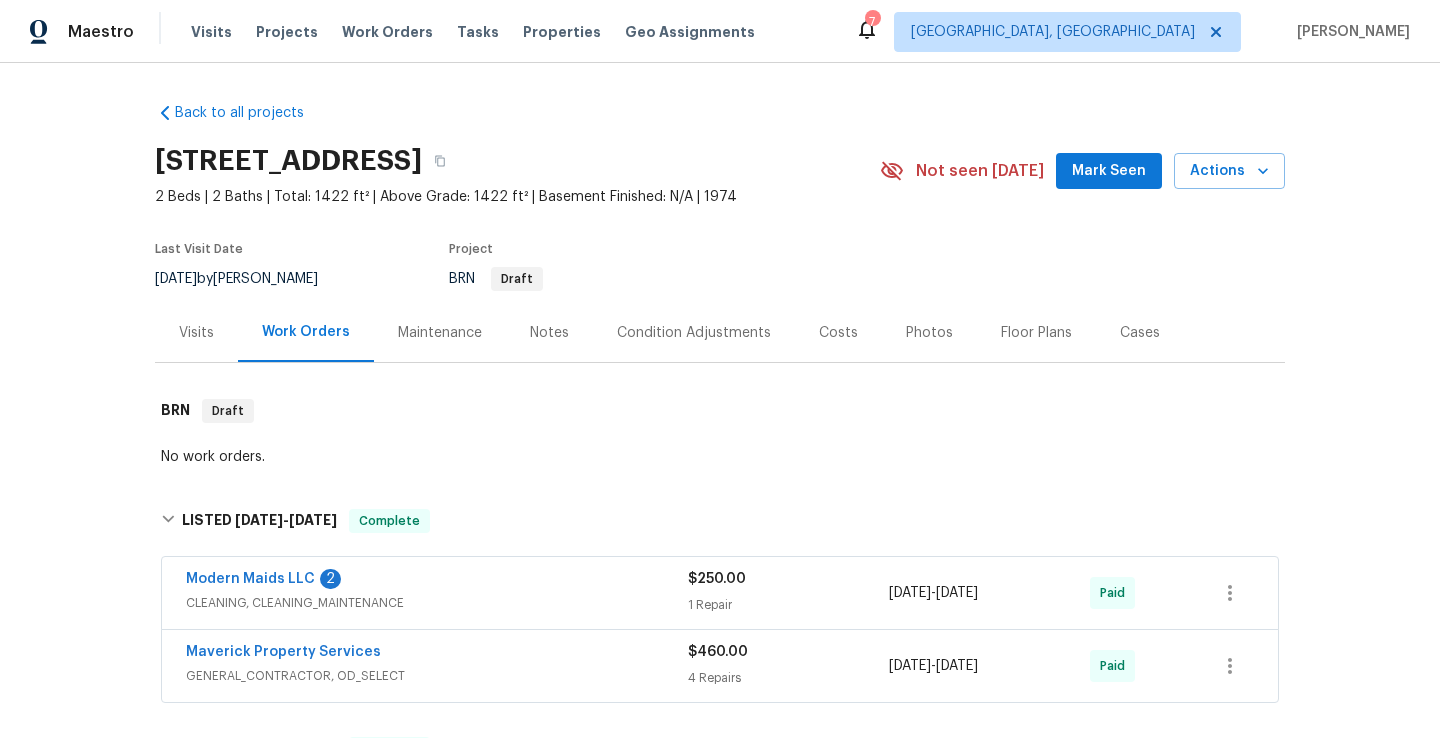 click on "CLEANING, CLEANING_MAINTENANCE" at bounding box center (437, 603) 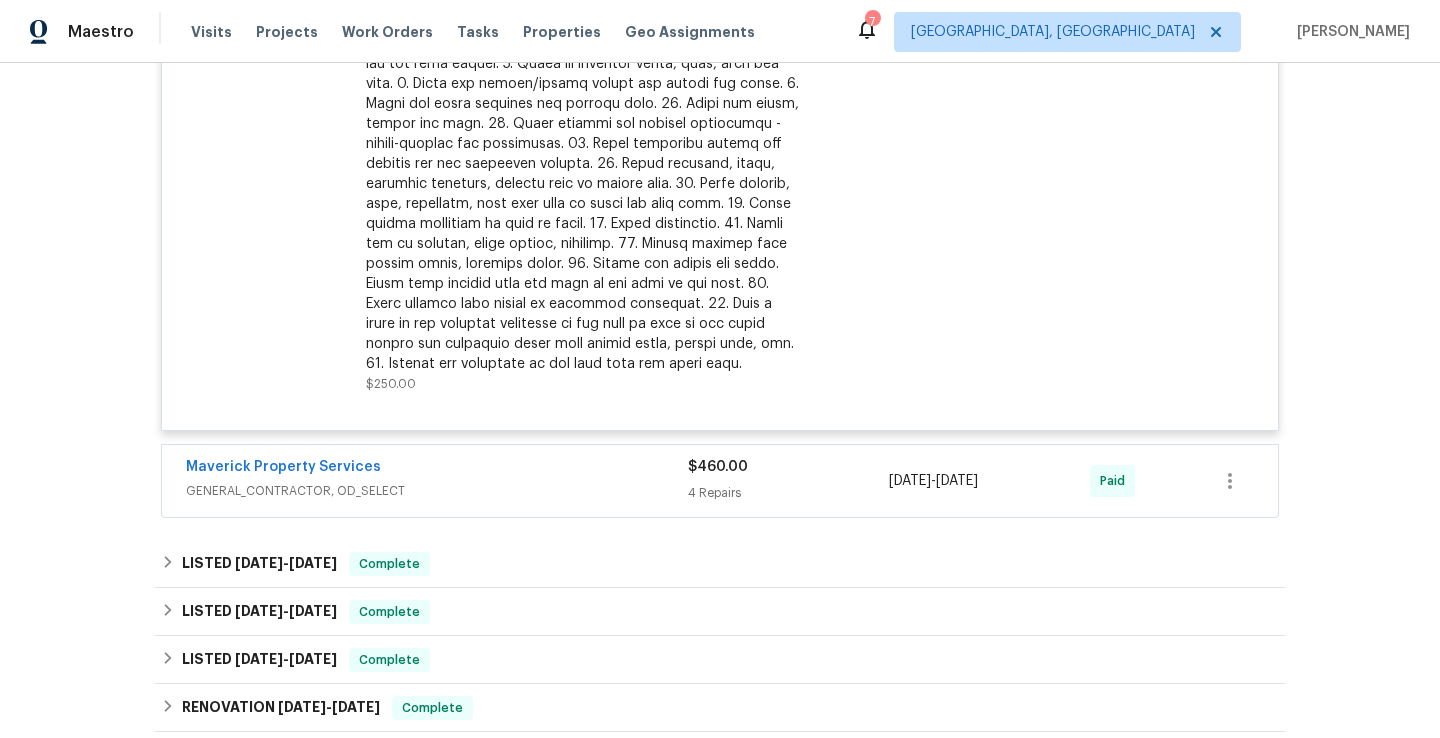 scroll, scrollTop: 708, scrollLeft: 0, axis: vertical 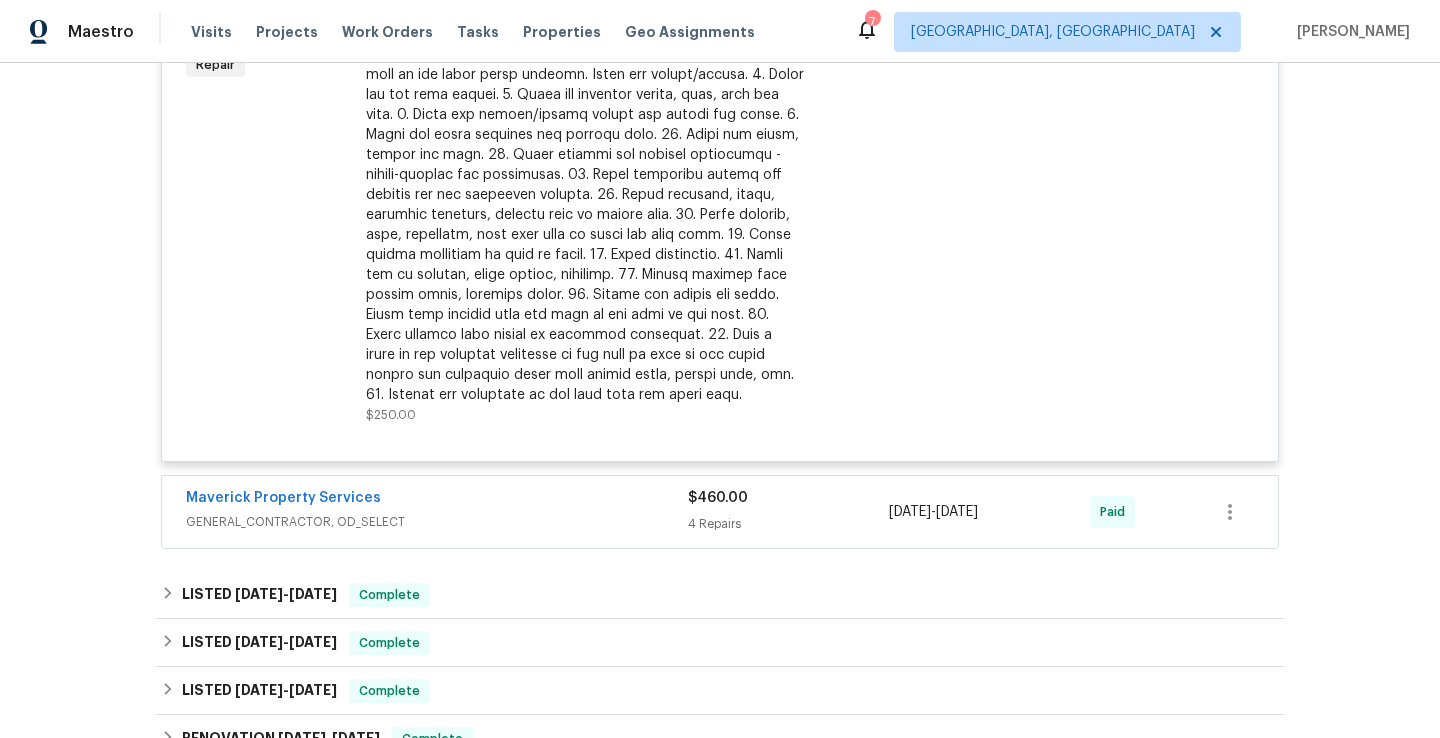 click on "Maverick Property Services GENERAL_CONTRACTOR, OD_SELECT $460.00 4 Repairs [DATE]  -  [DATE] Paid" at bounding box center (720, 512) 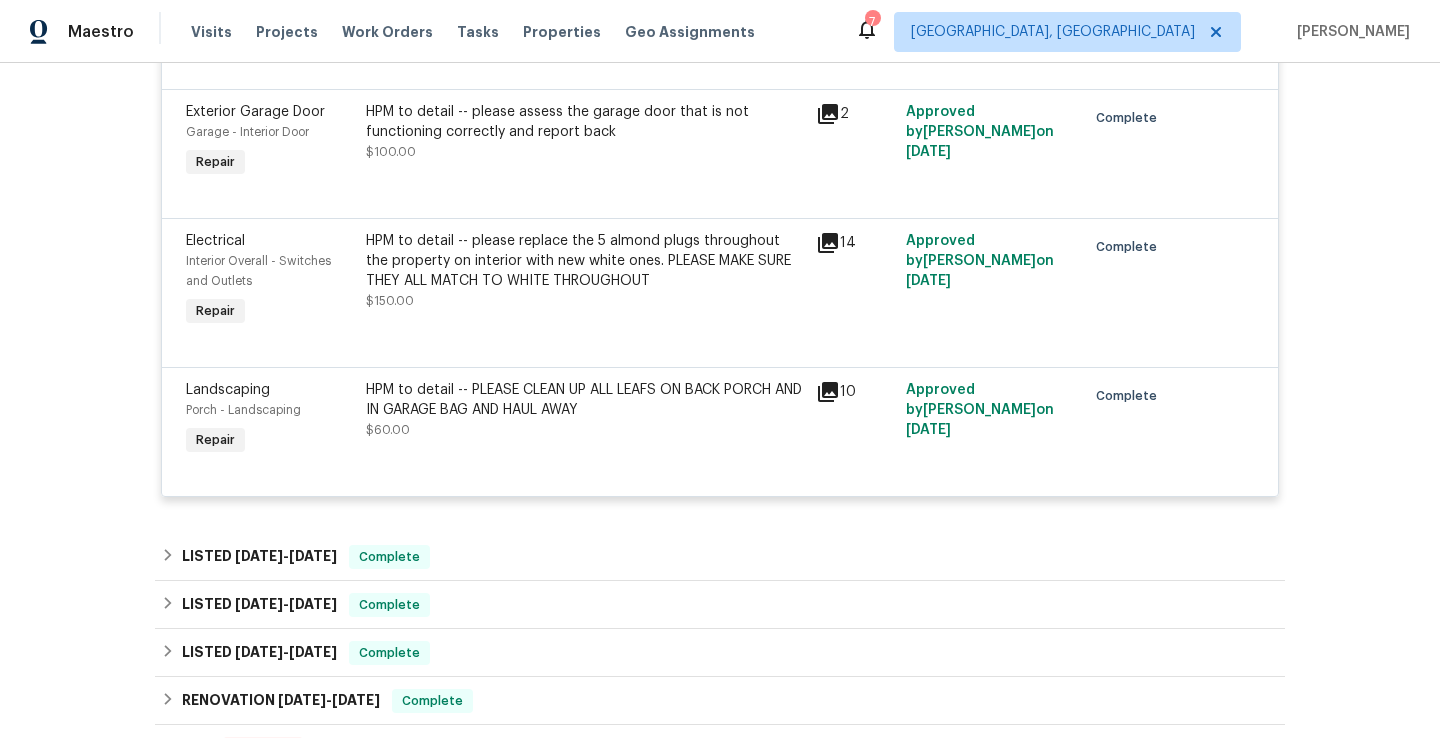 scroll, scrollTop: 1383, scrollLeft: 0, axis: vertical 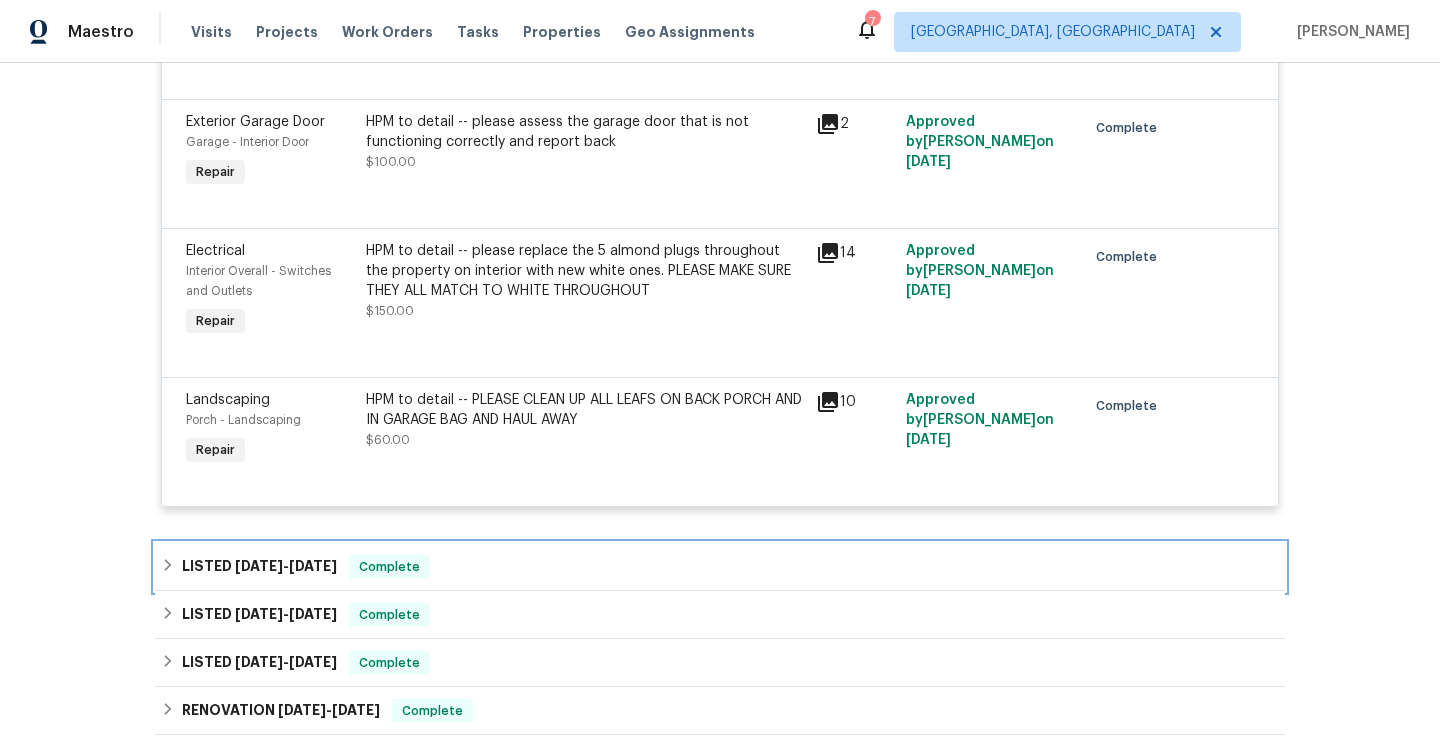 click on "LISTED   [DATE]  -  [DATE] Complete" at bounding box center [720, 567] 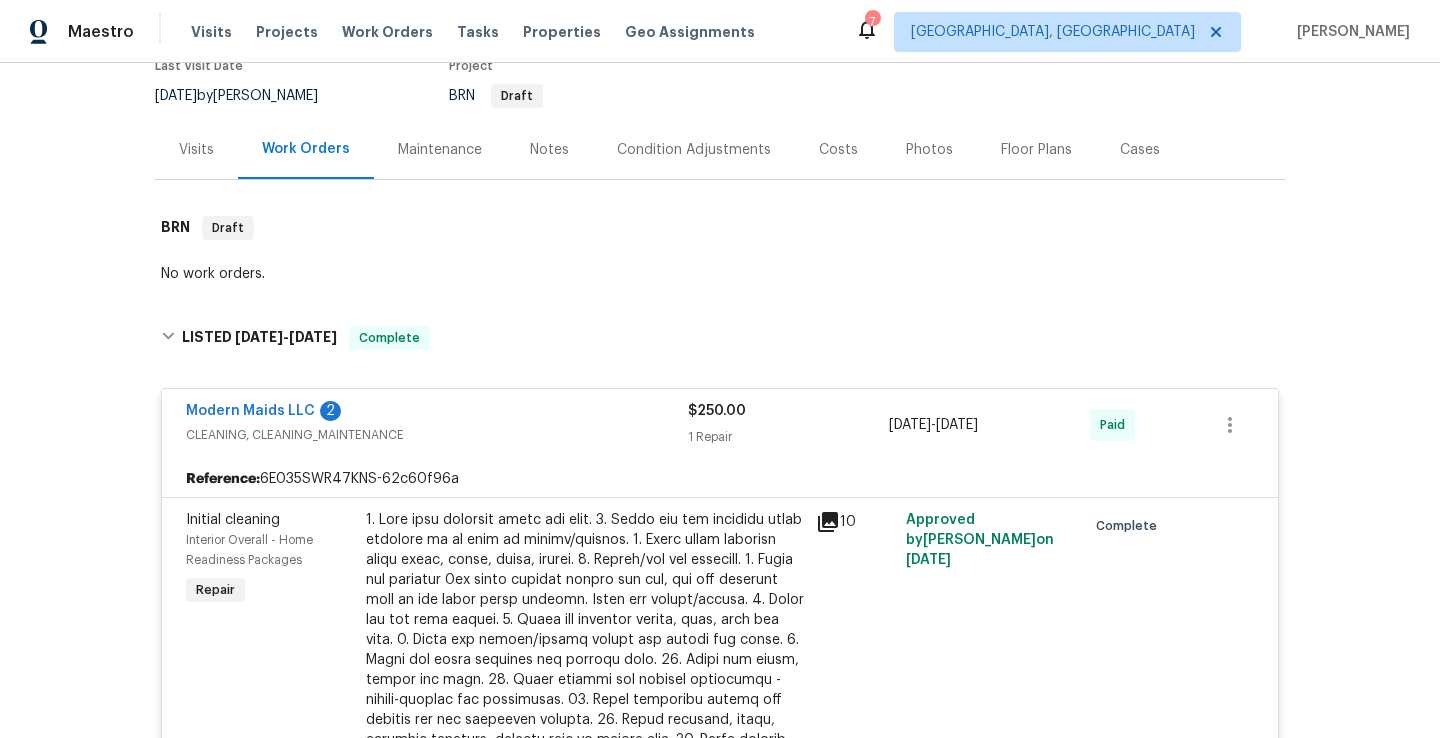 scroll, scrollTop: 199, scrollLeft: 0, axis: vertical 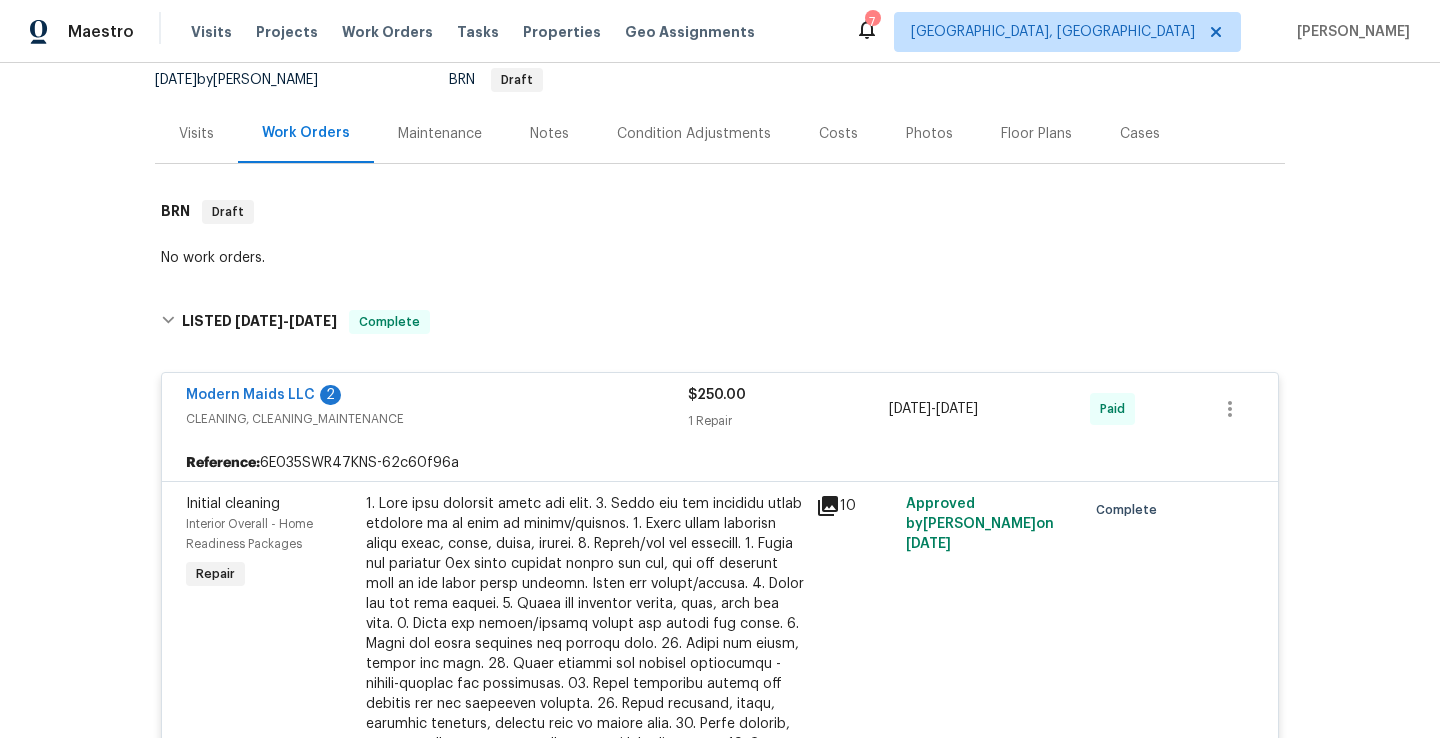 click on "Maintenance" at bounding box center [440, 133] 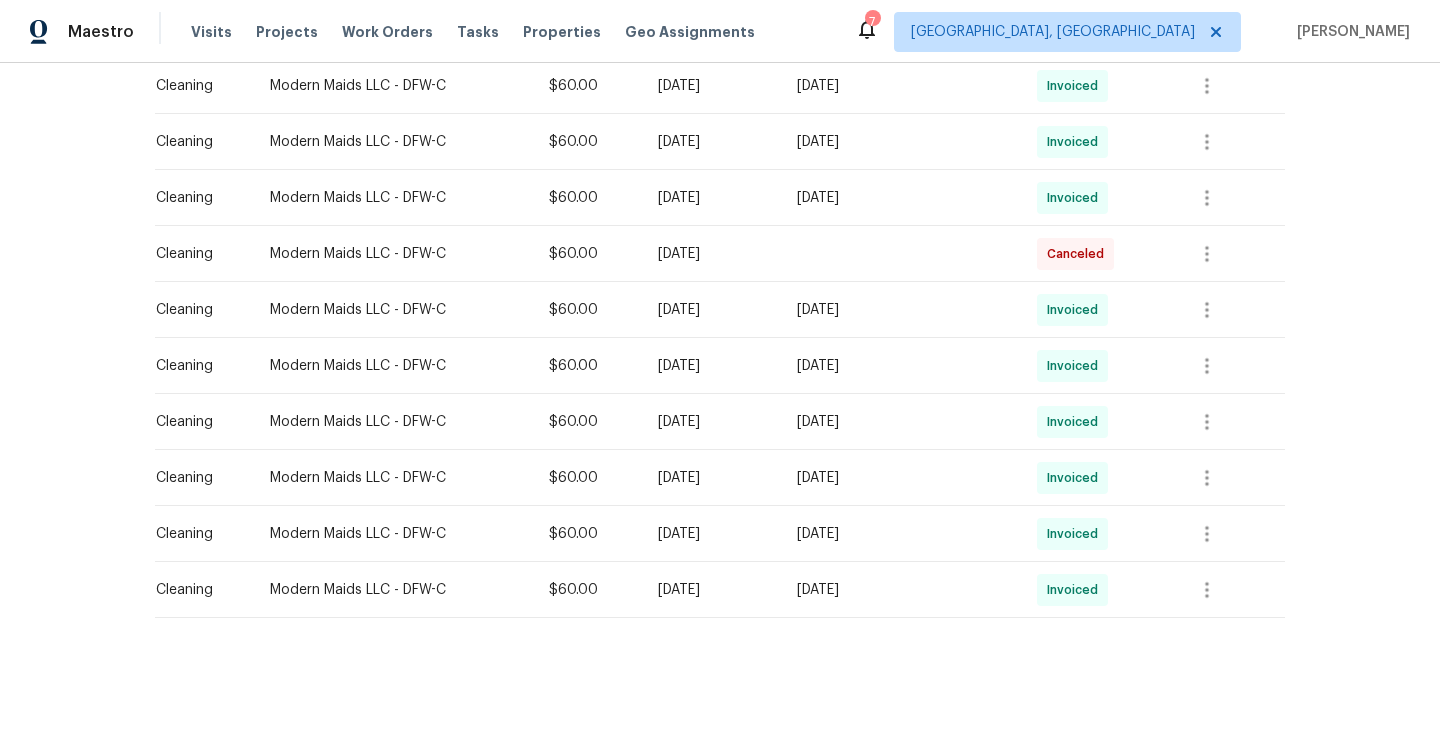scroll, scrollTop: 0, scrollLeft: 0, axis: both 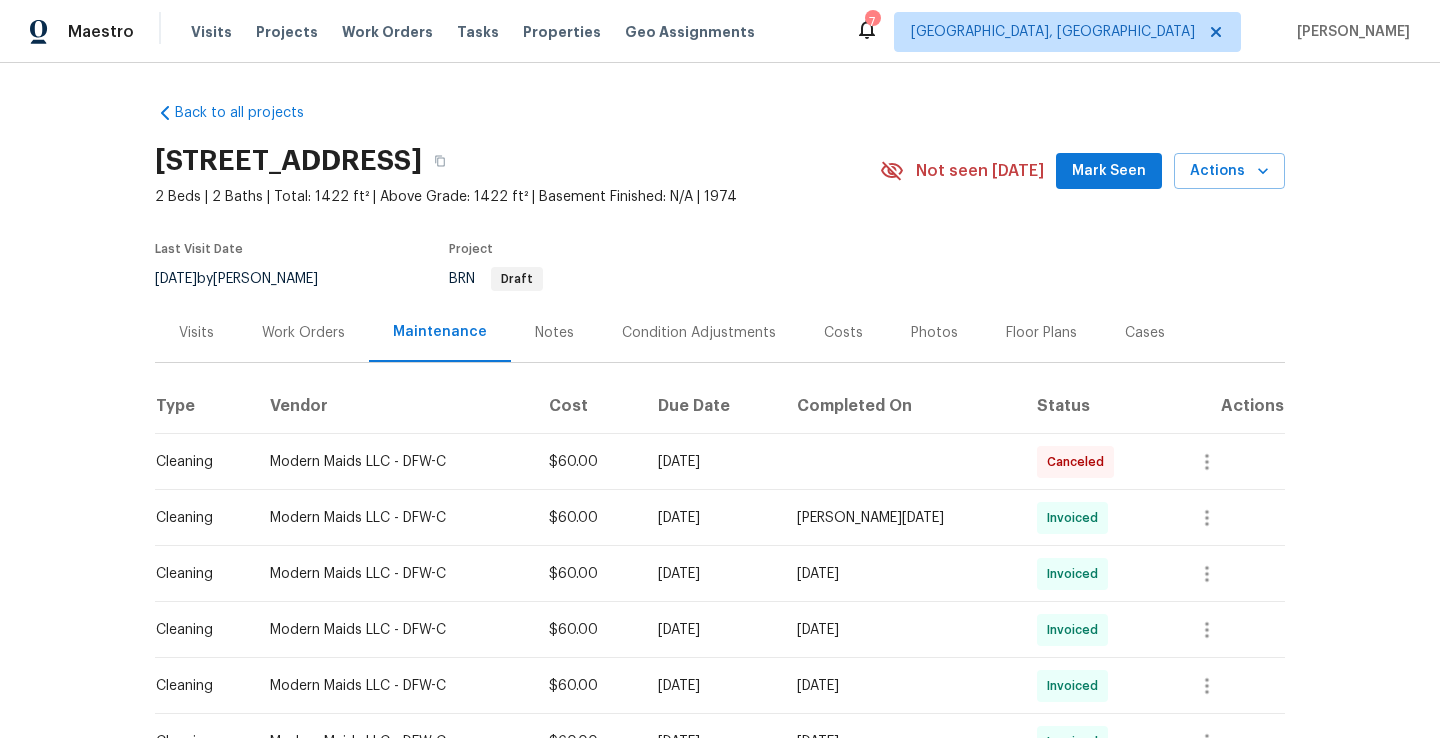 click on "Visits" at bounding box center (196, 333) 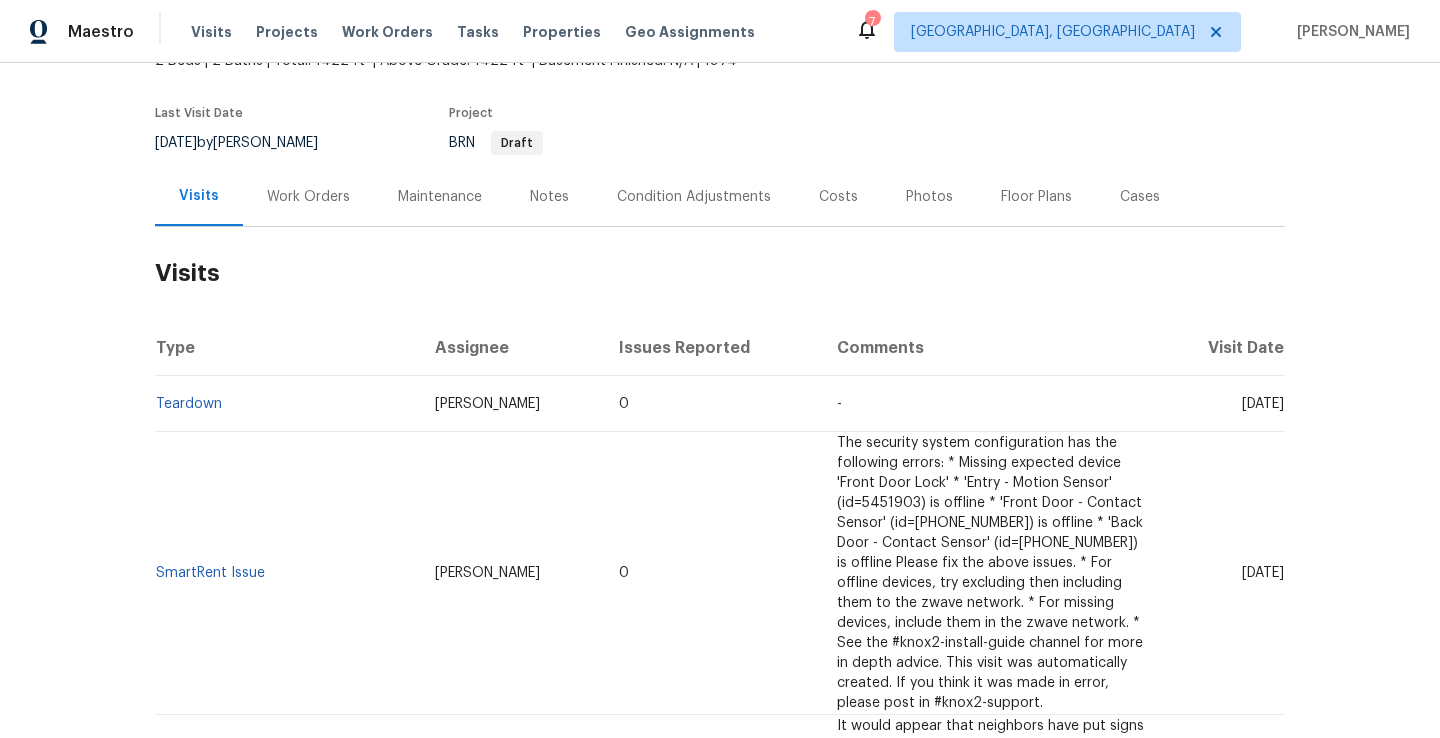 scroll, scrollTop: 137, scrollLeft: 0, axis: vertical 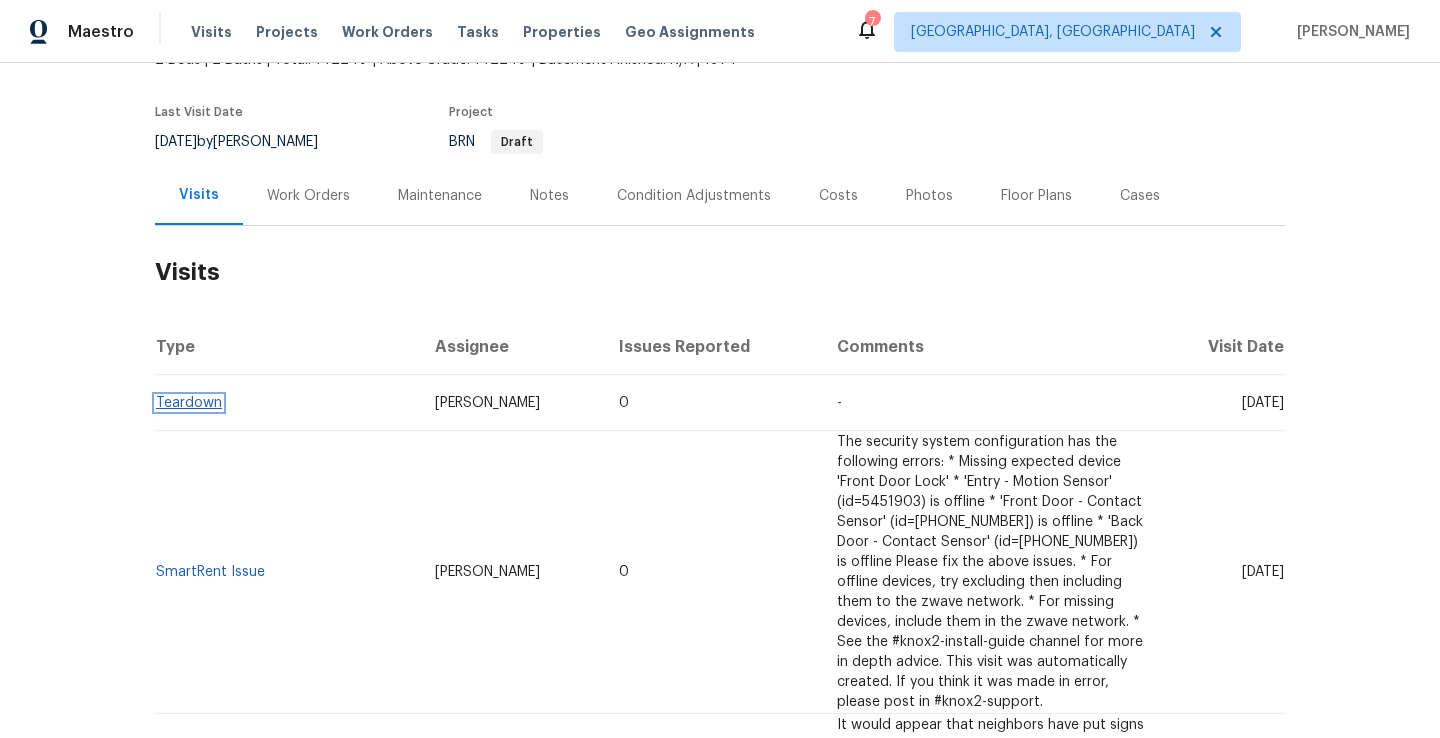 click on "Teardown" at bounding box center [189, 403] 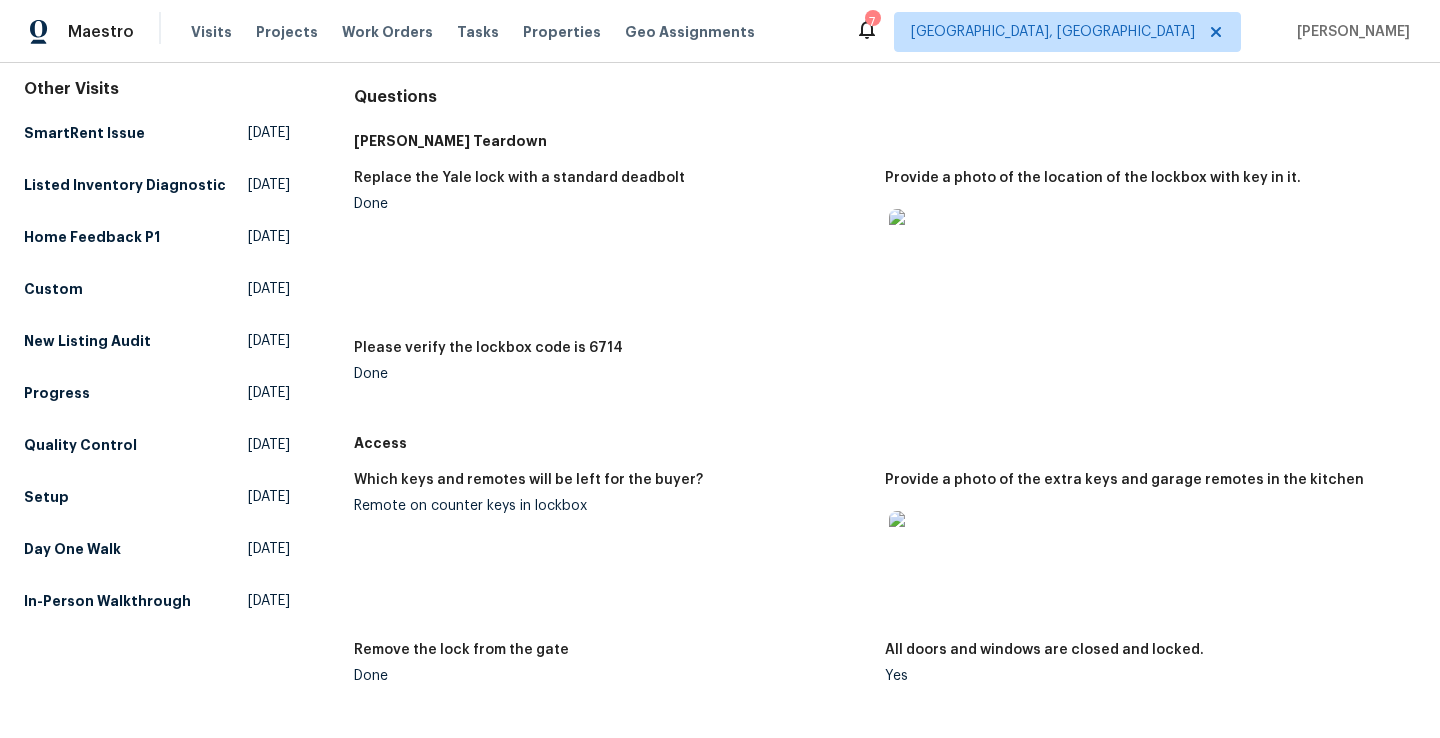 scroll, scrollTop: 190, scrollLeft: 0, axis: vertical 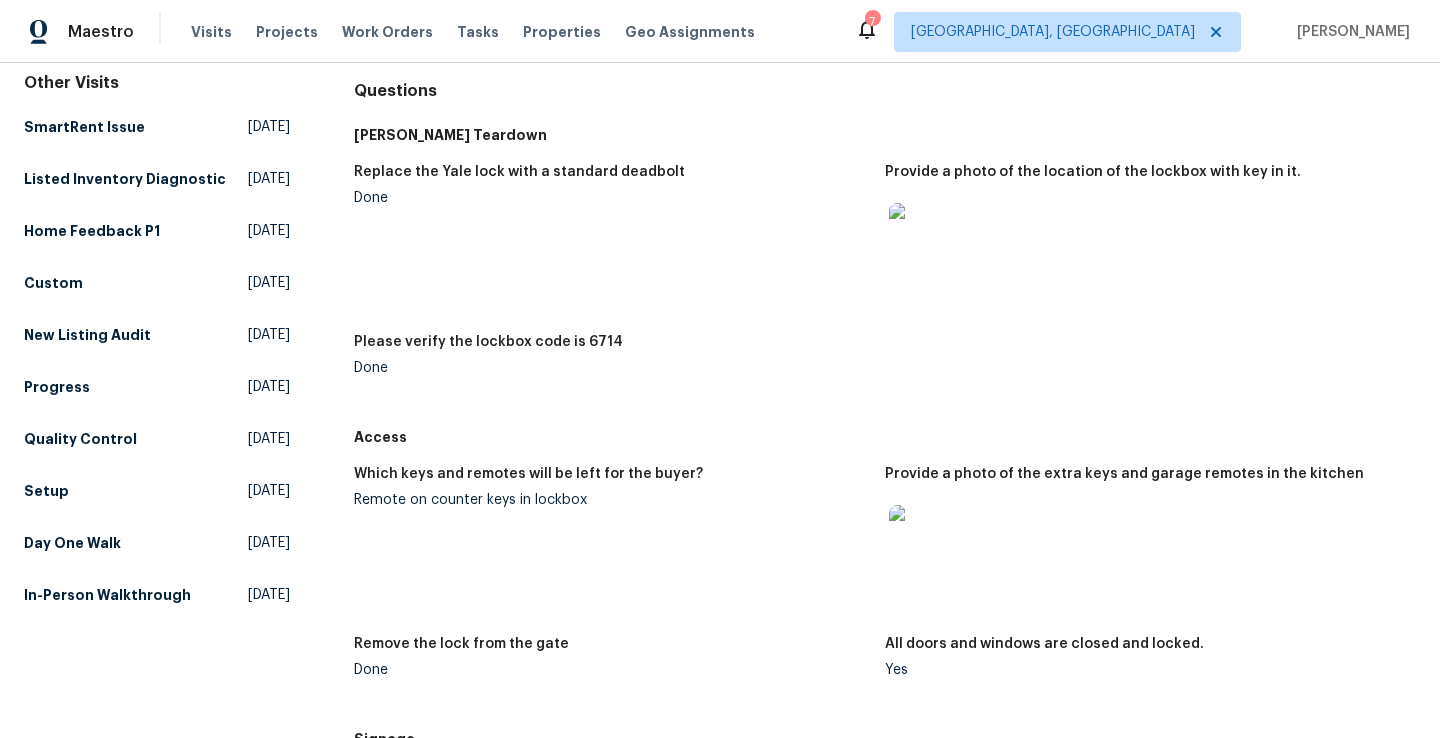 click at bounding box center (921, 235) 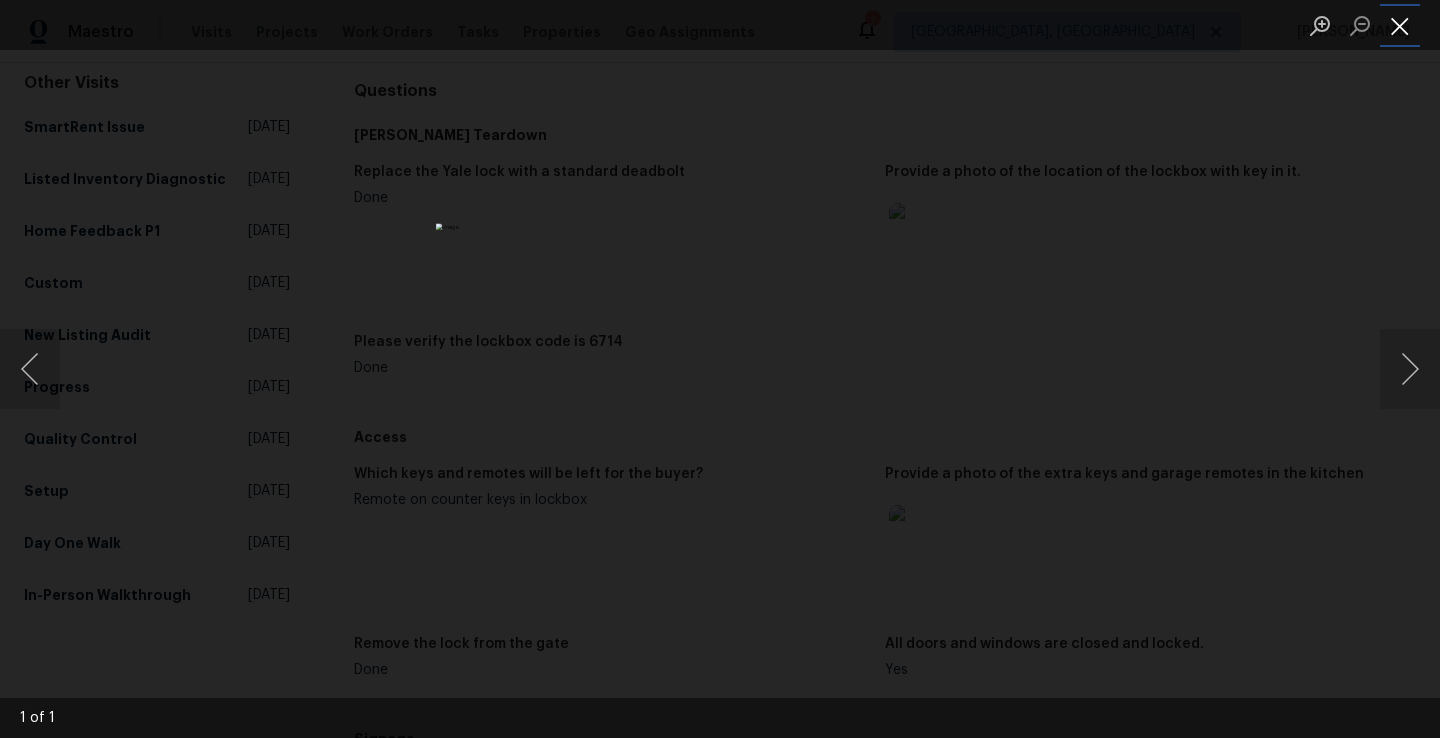 click at bounding box center (1400, 25) 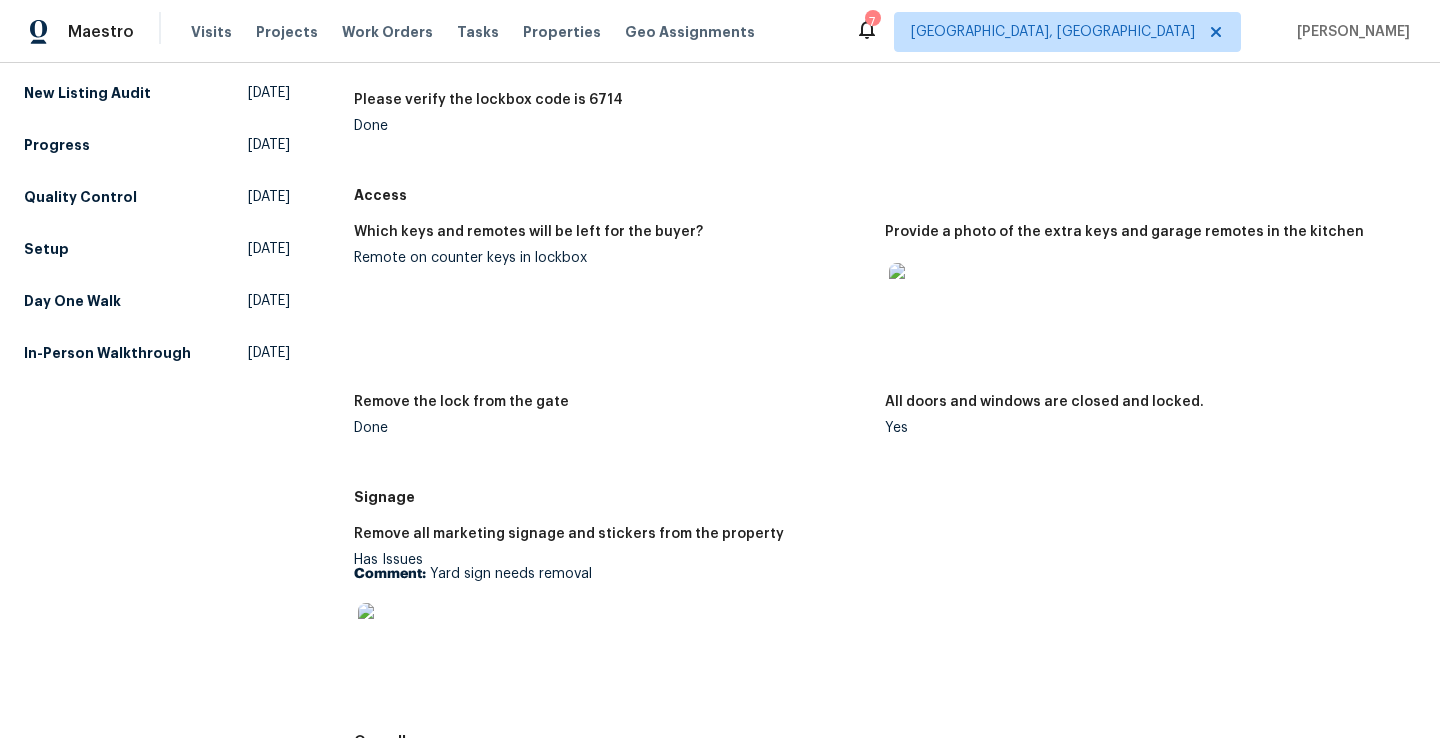 scroll, scrollTop: 434, scrollLeft: 0, axis: vertical 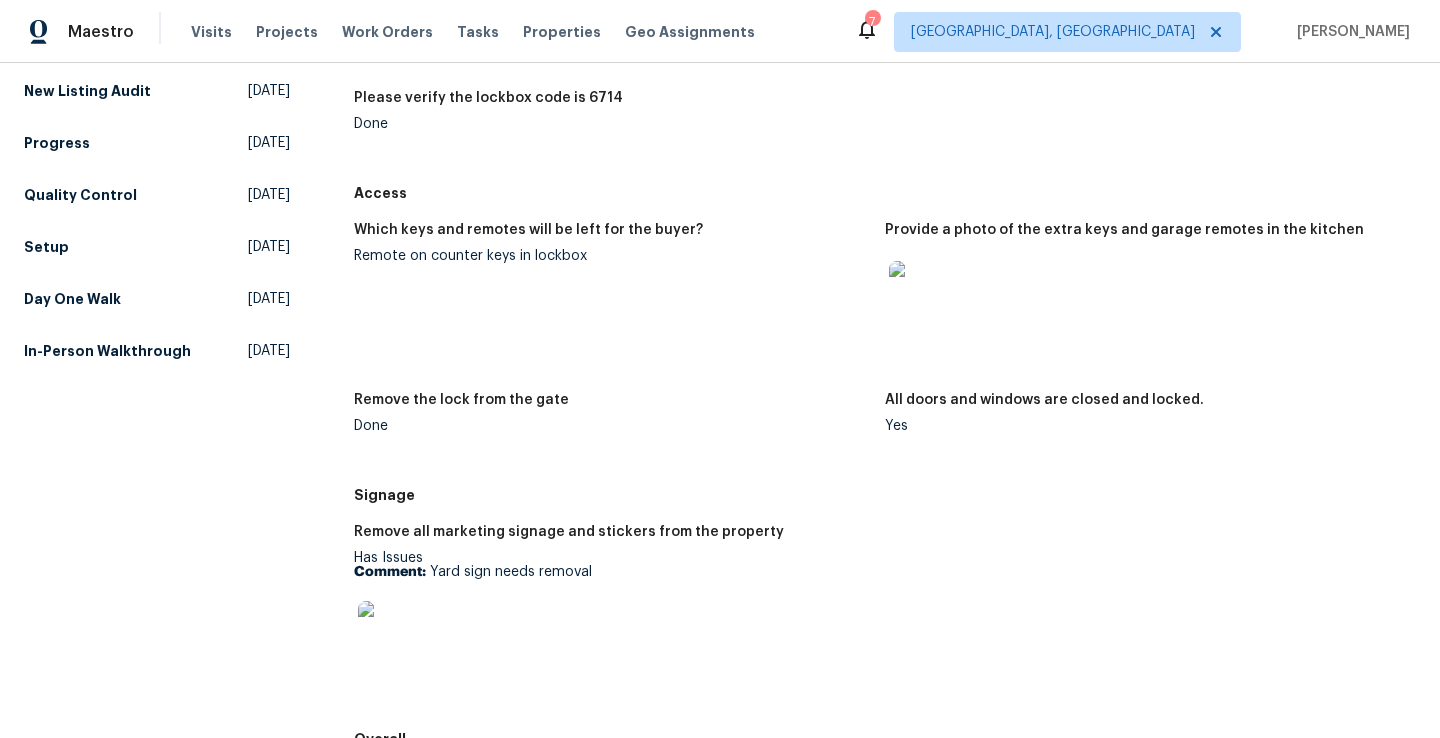 click at bounding box center [921, 293] 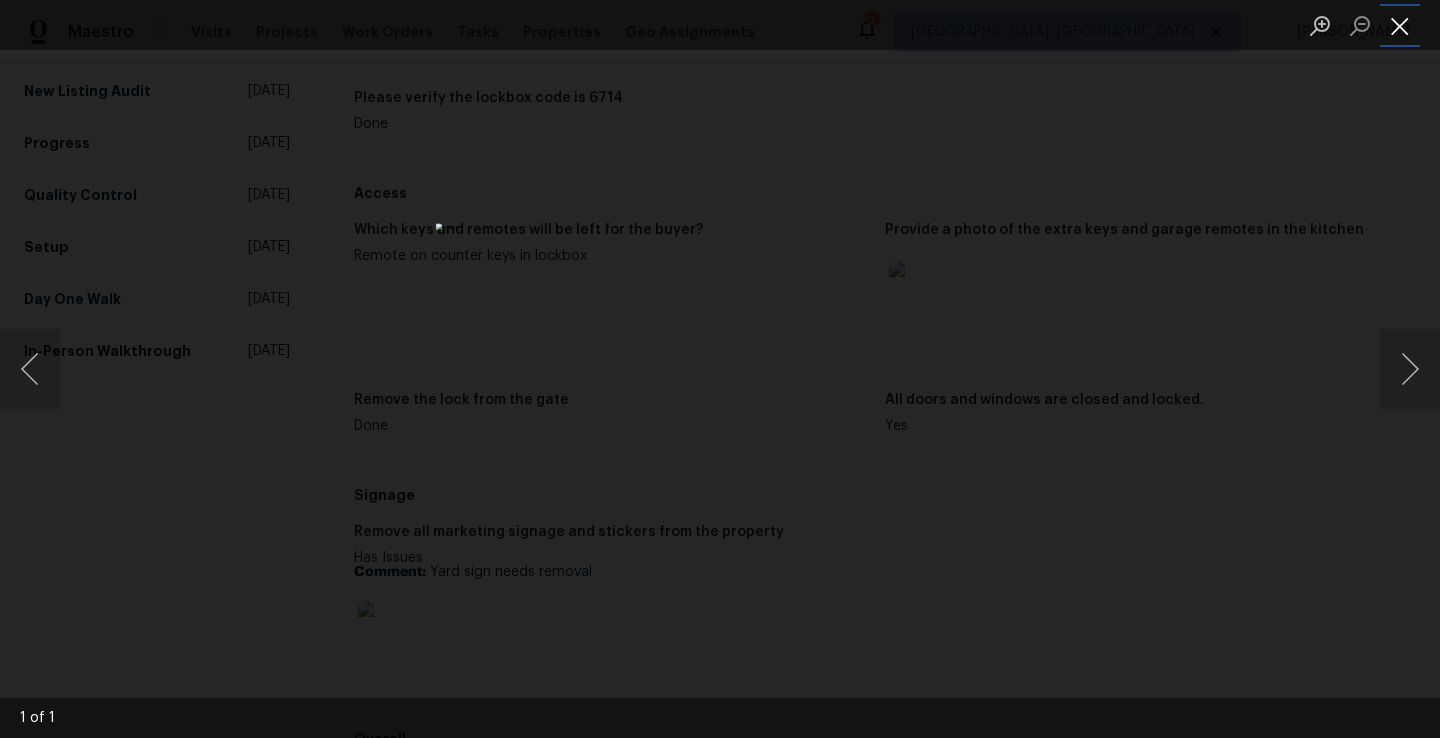 click at bounding box center [1400, 25] 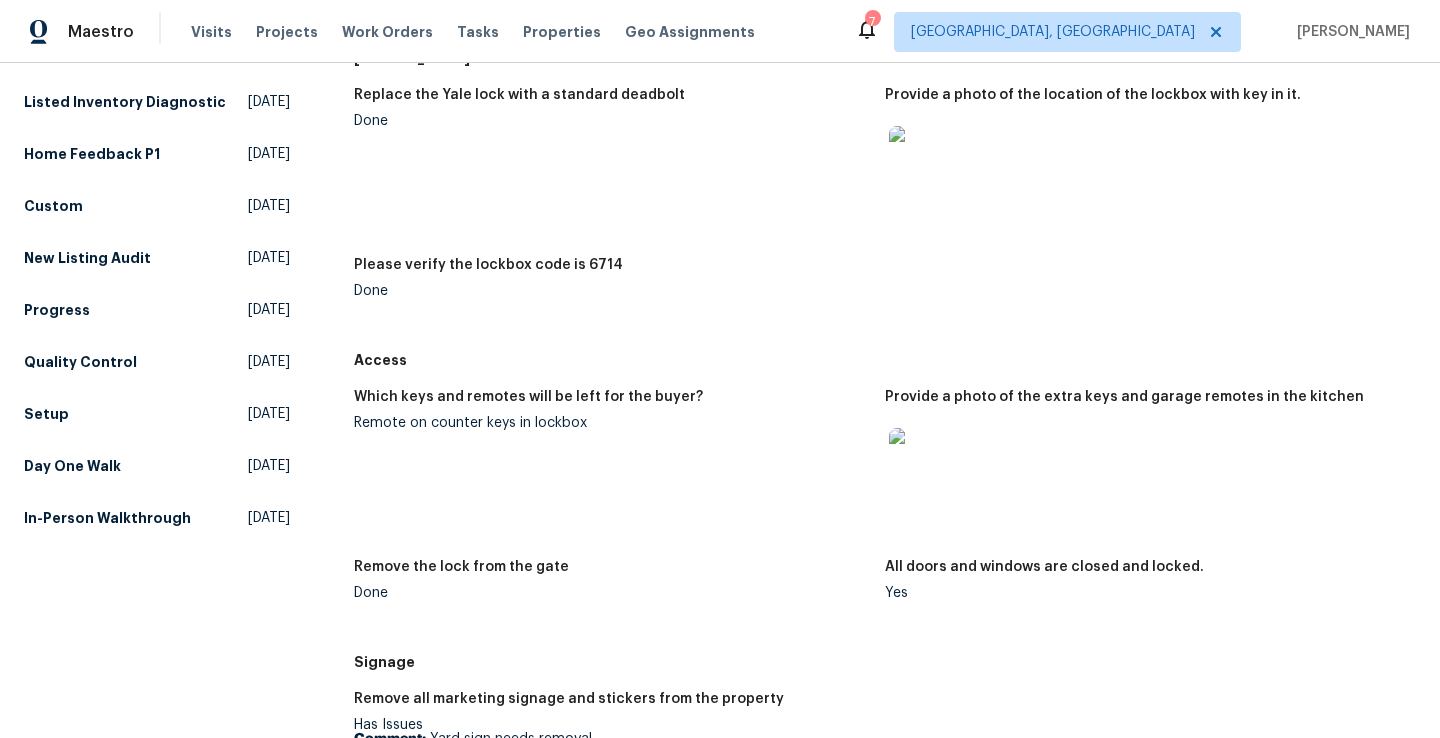 scroll, scrollTop: 0, scrollLeft: 0, axis: both 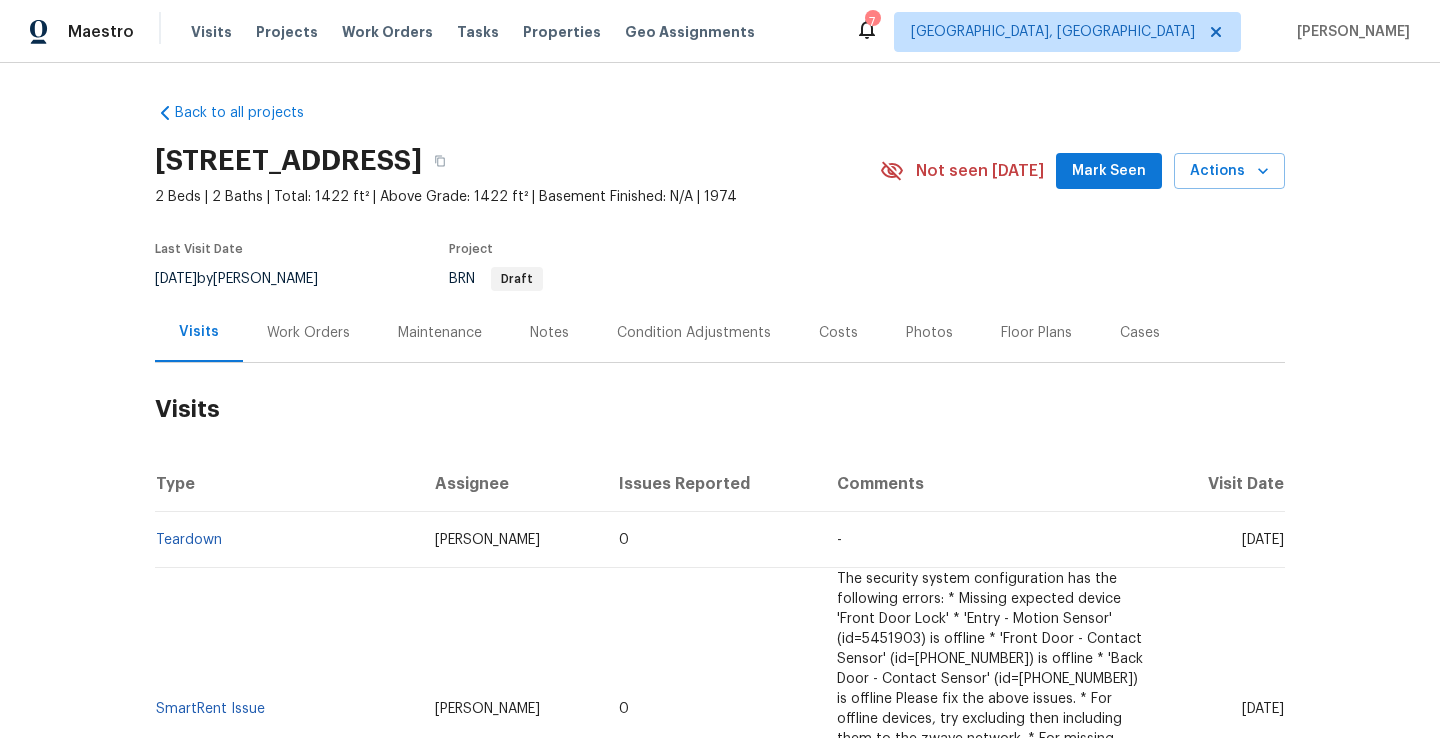click on "Work Orders" at bounding box center (308, 332) 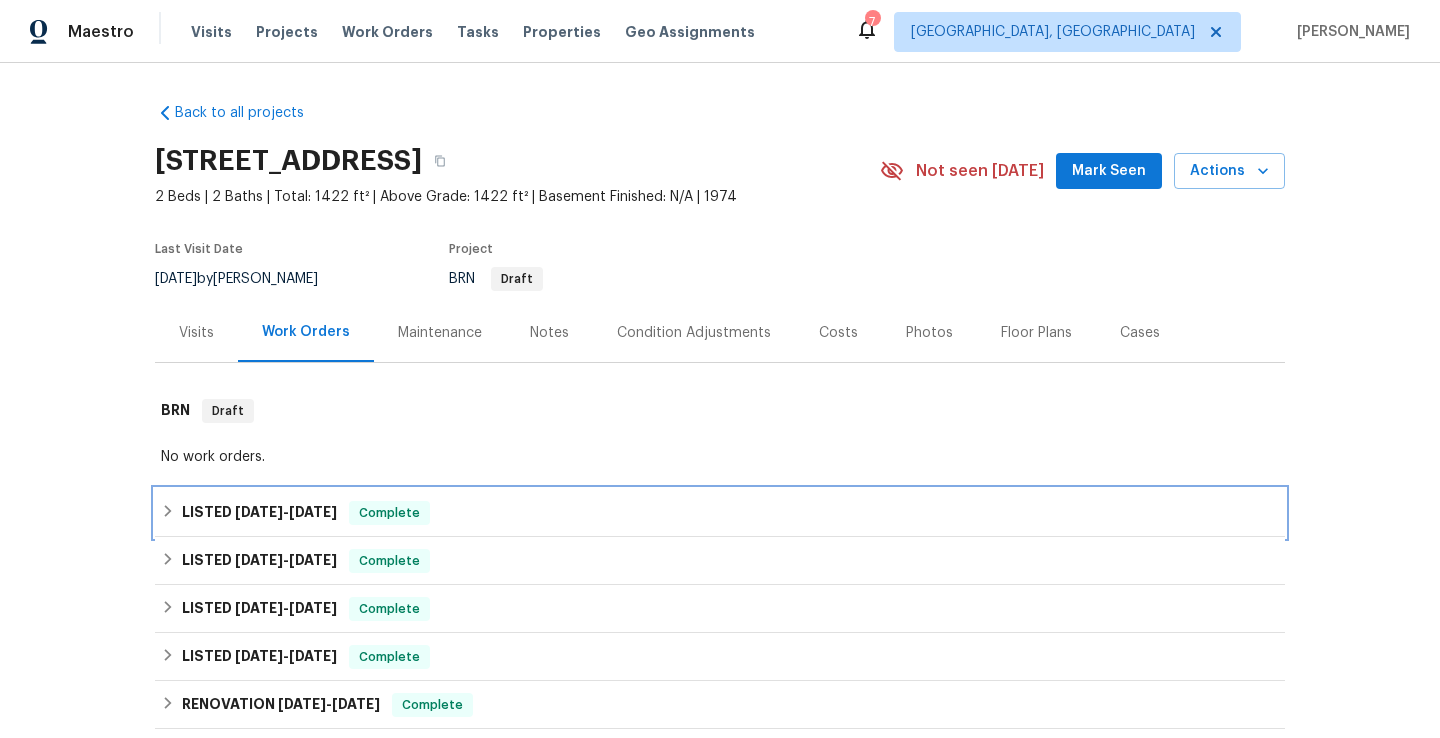 click 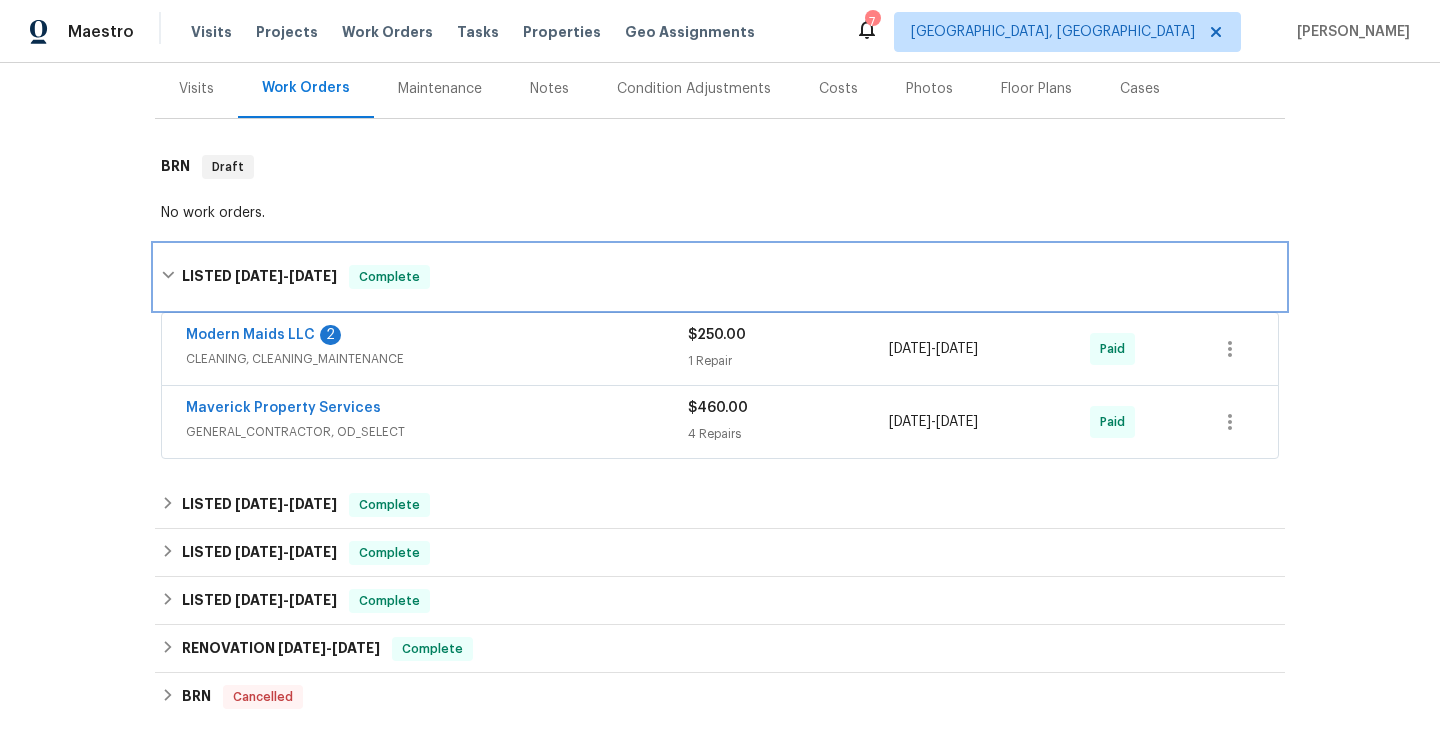 scroll, scrollTop: 250, scrollLeft: 0, axis: vertical 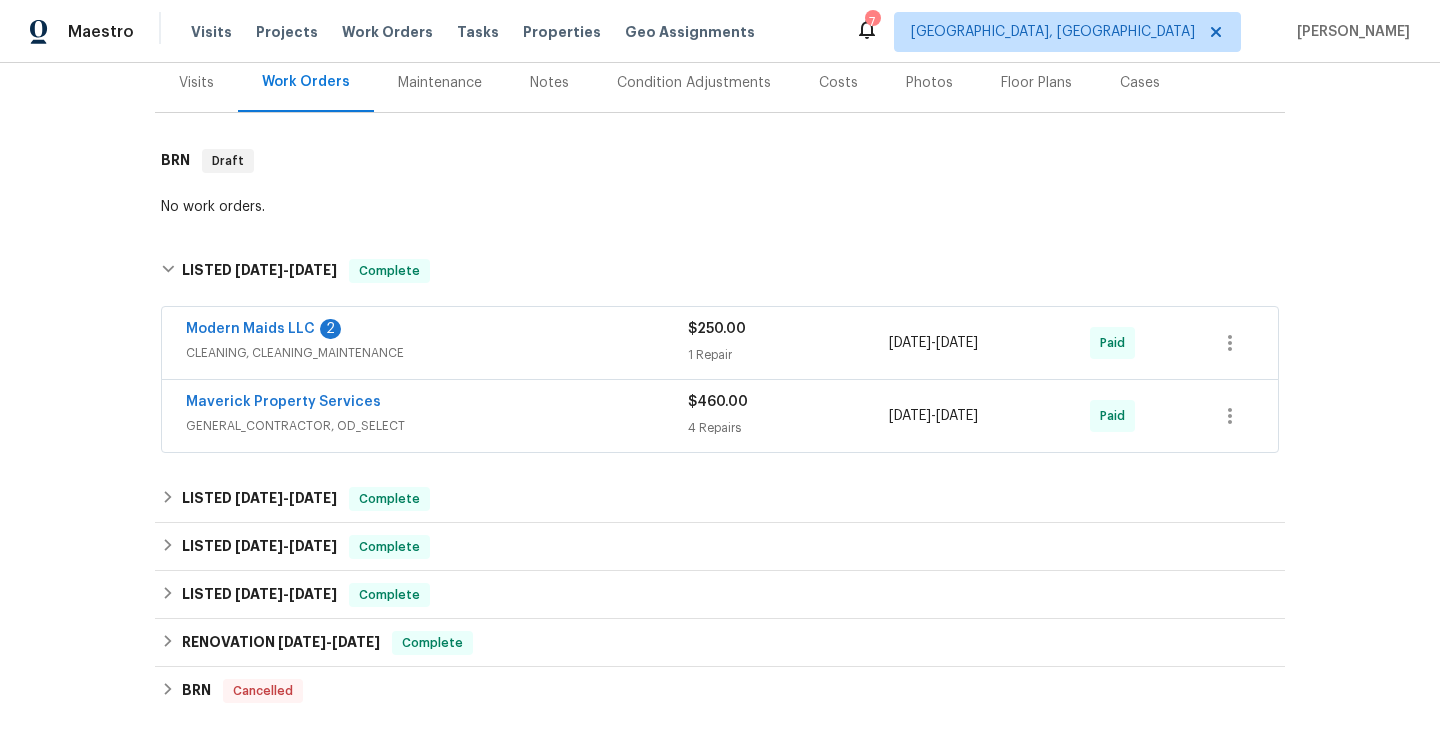 click on "GENERAL_CONTRACTOR, OD_SELECT" at bounding box center [437, 426] 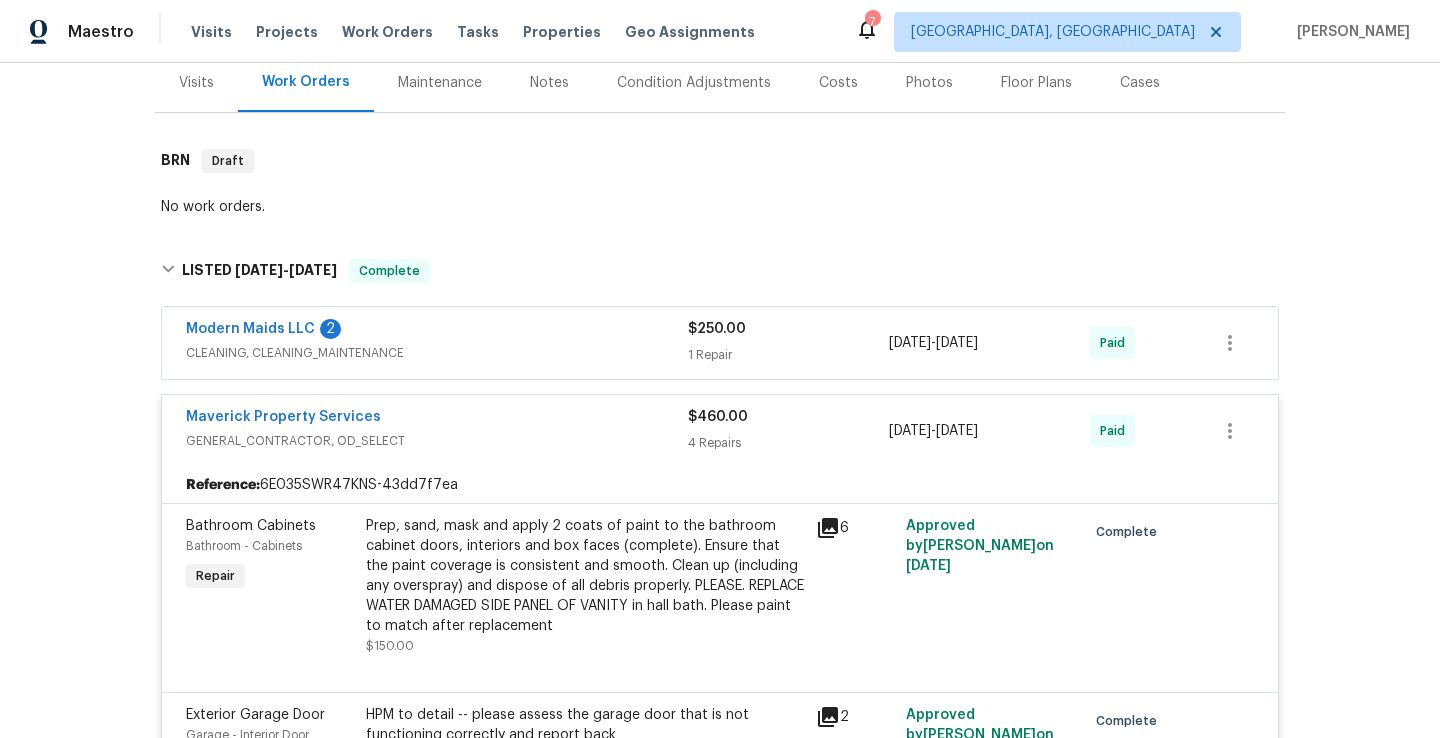 click on "CLEANING, CLEANING_MAINTENANCE" at bounding box center [437, 353] 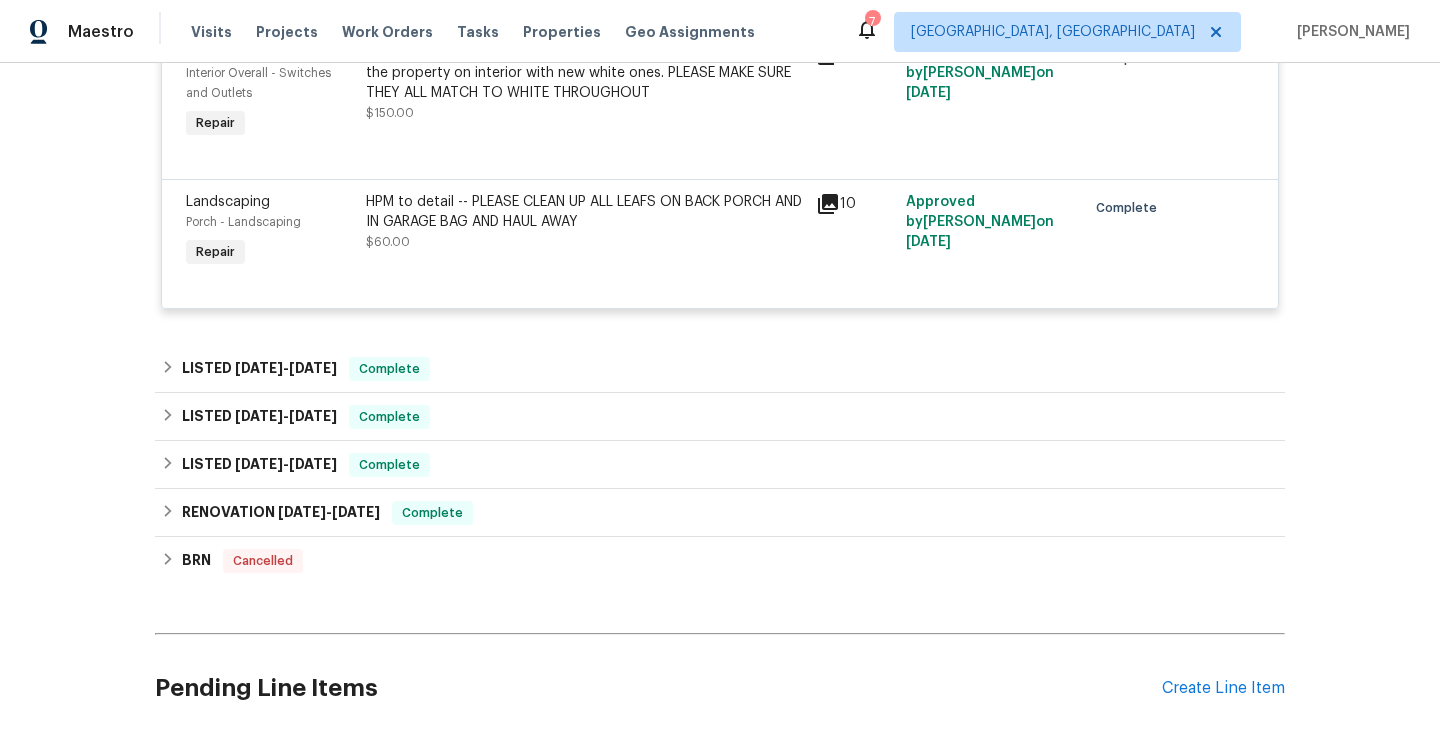 scroll, scrollTop: 1608, scrollLeft: 0, axis: vertical 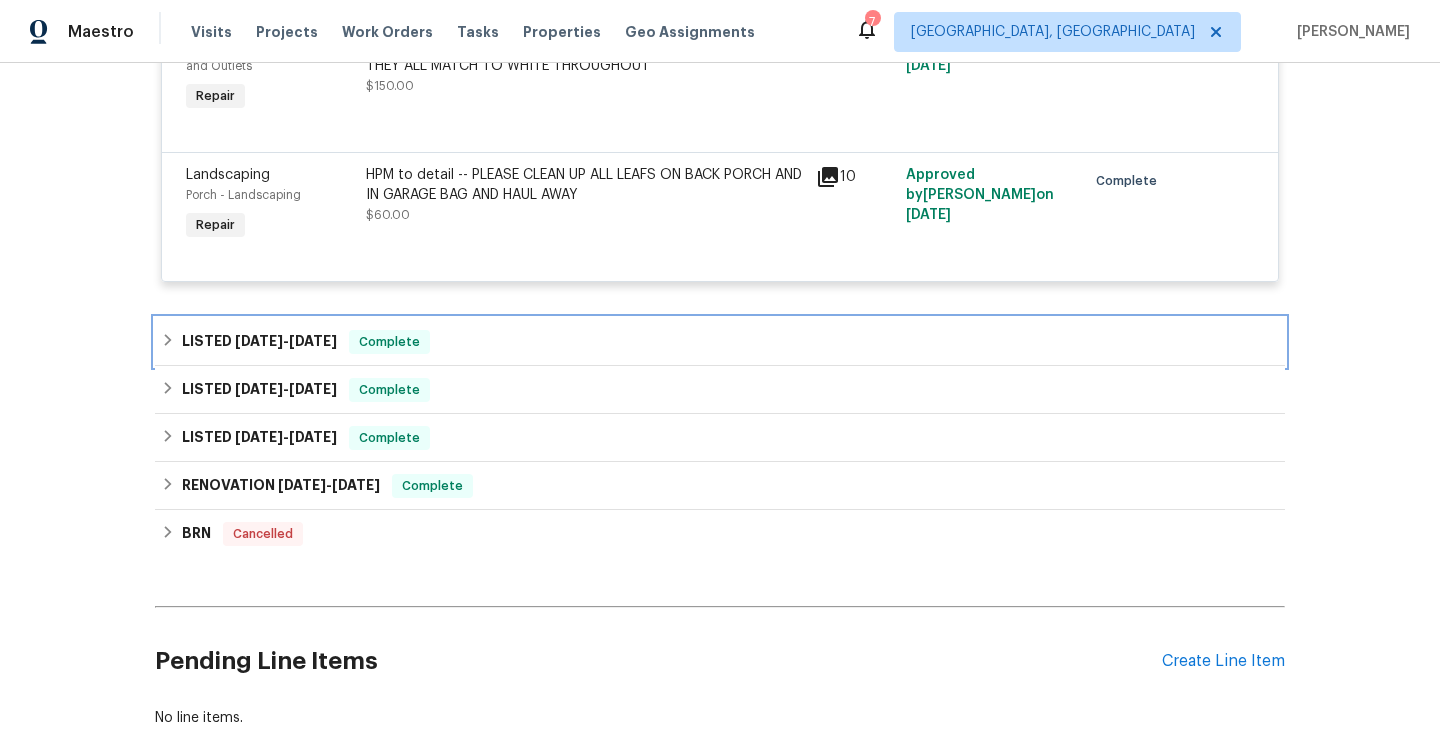 click 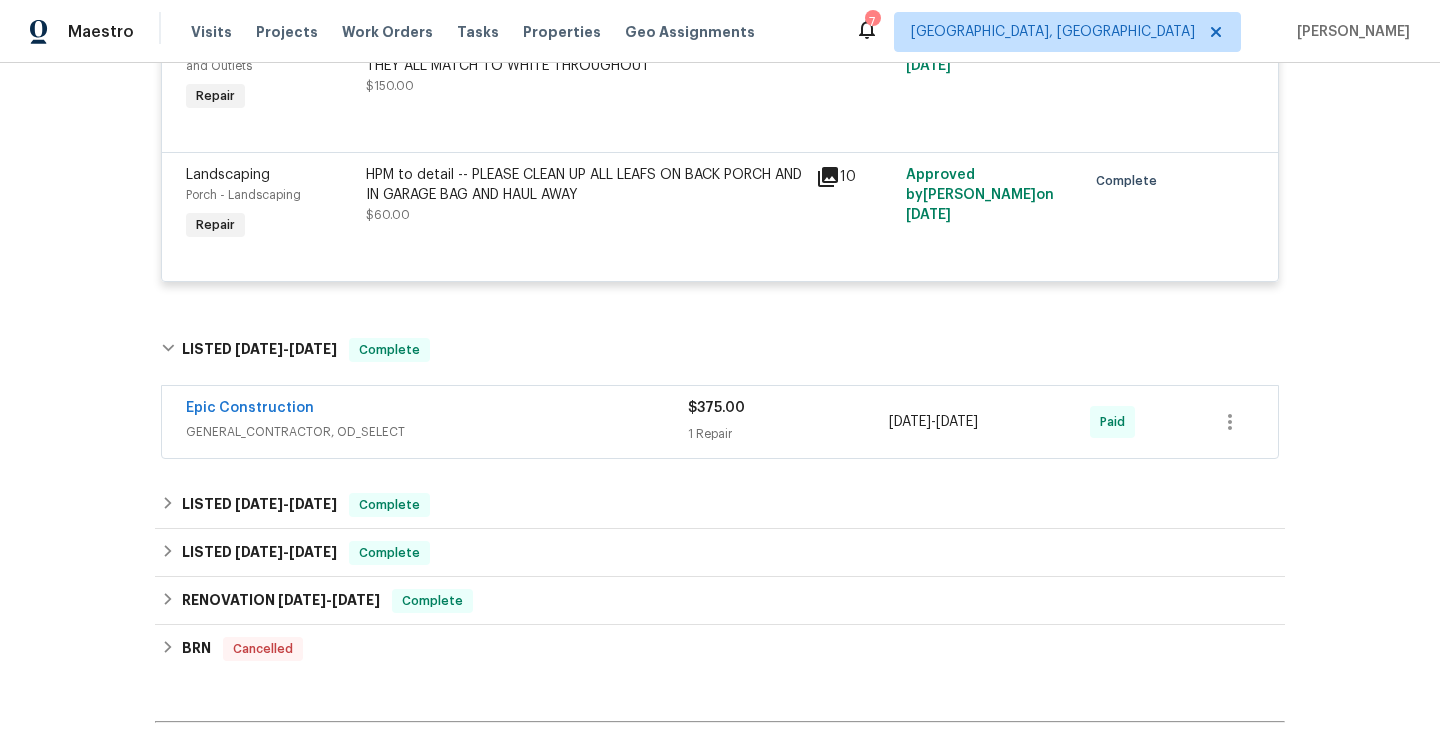 click on "GENERAL_CONTRACTOR, OD_SELECT" at bounding box center [437, 432] 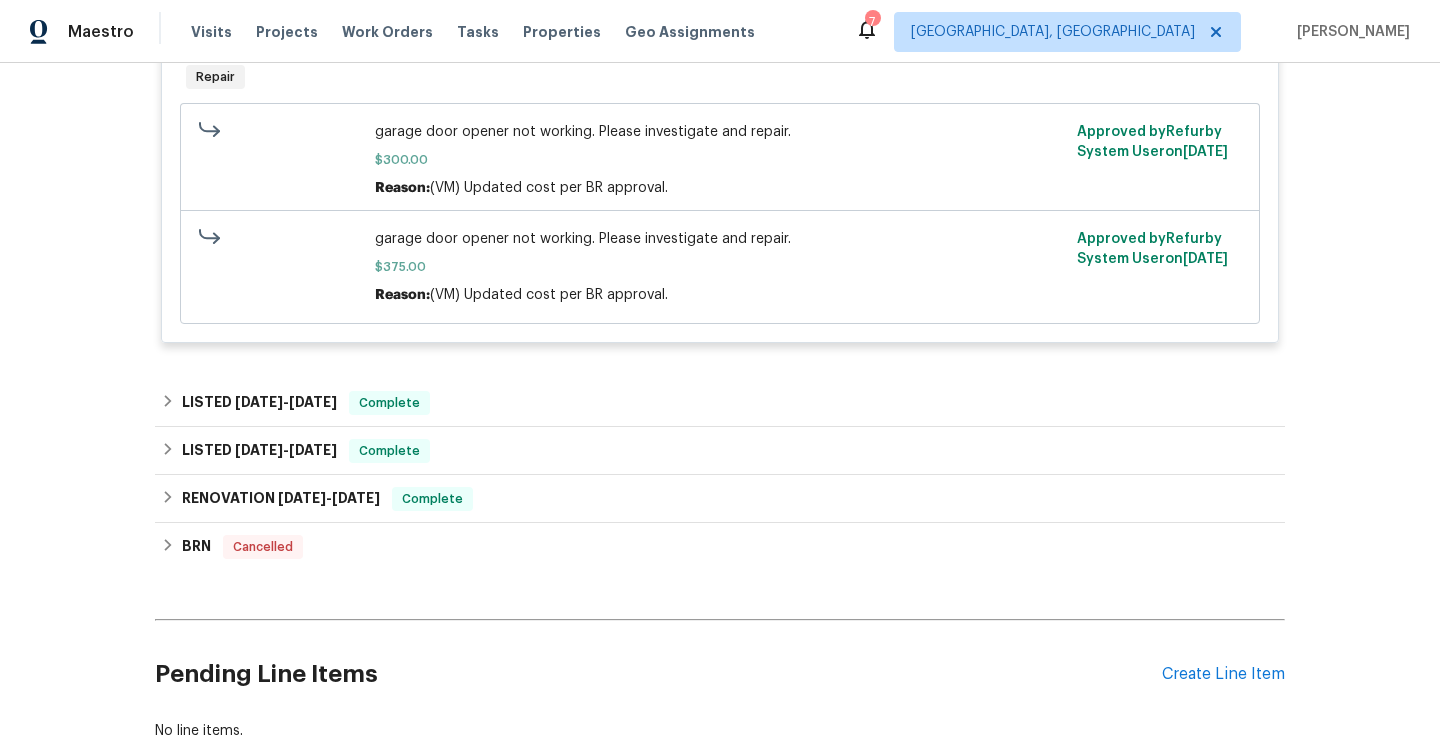 scroll, scrollTop: 2196, scrollLeft: 0, axis: vertical 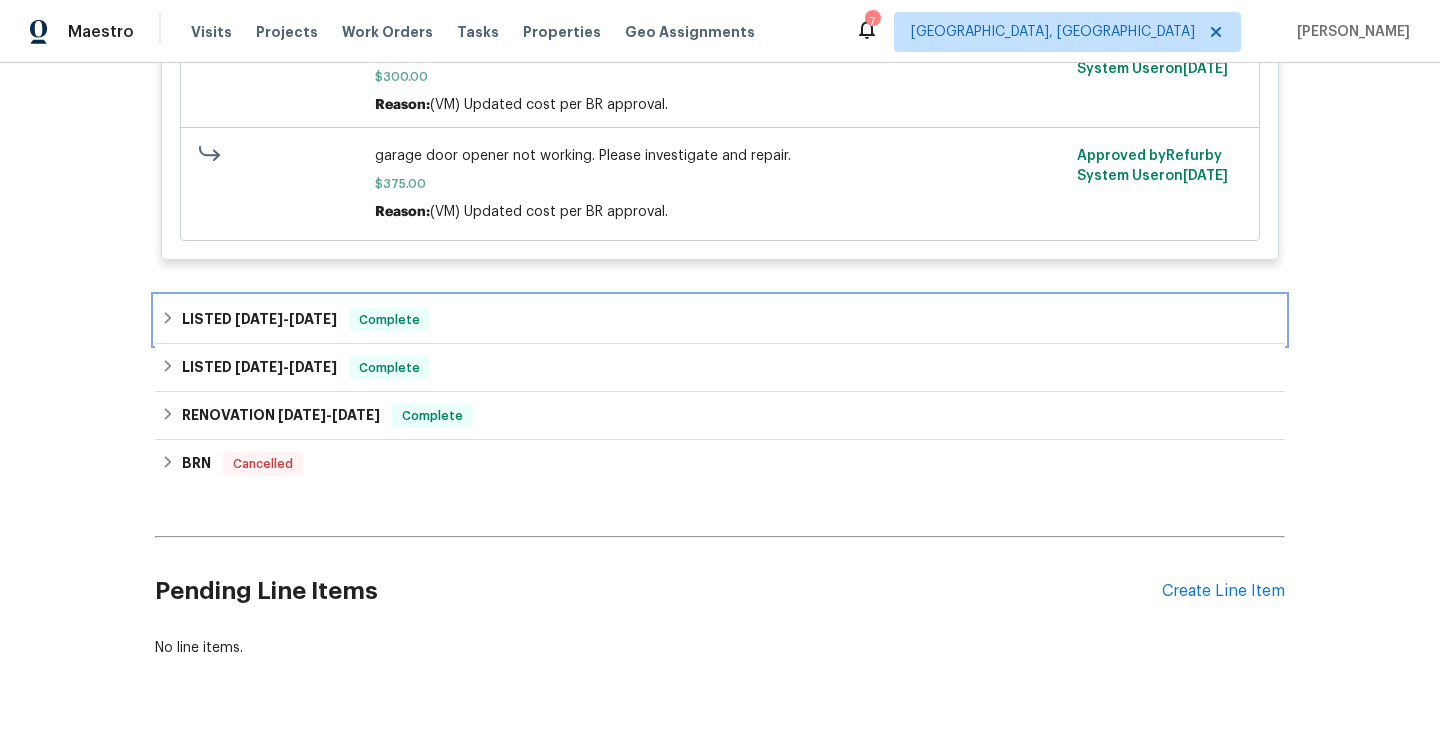 click 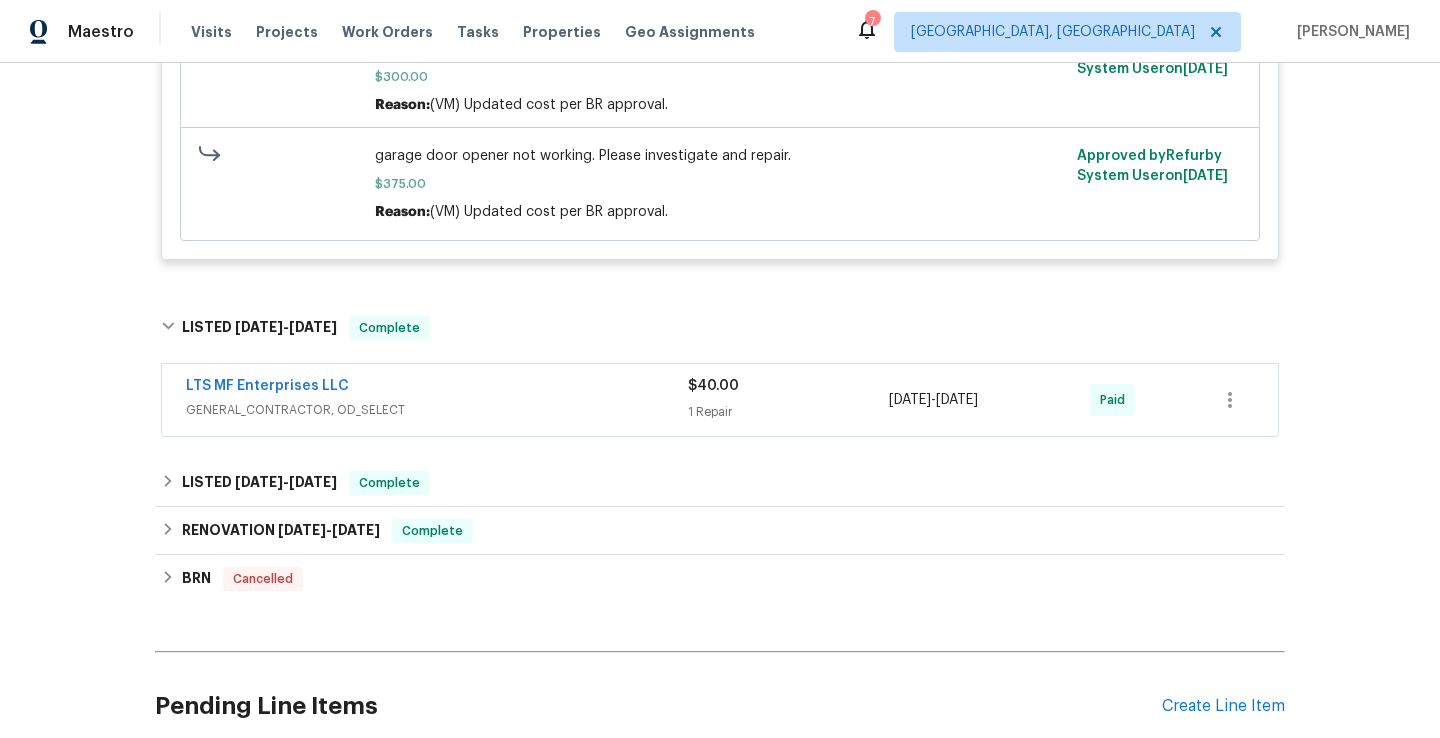 click on "GENERAL_CONTRACTOR, OD_SELECT" at bounding box center (437, 410) 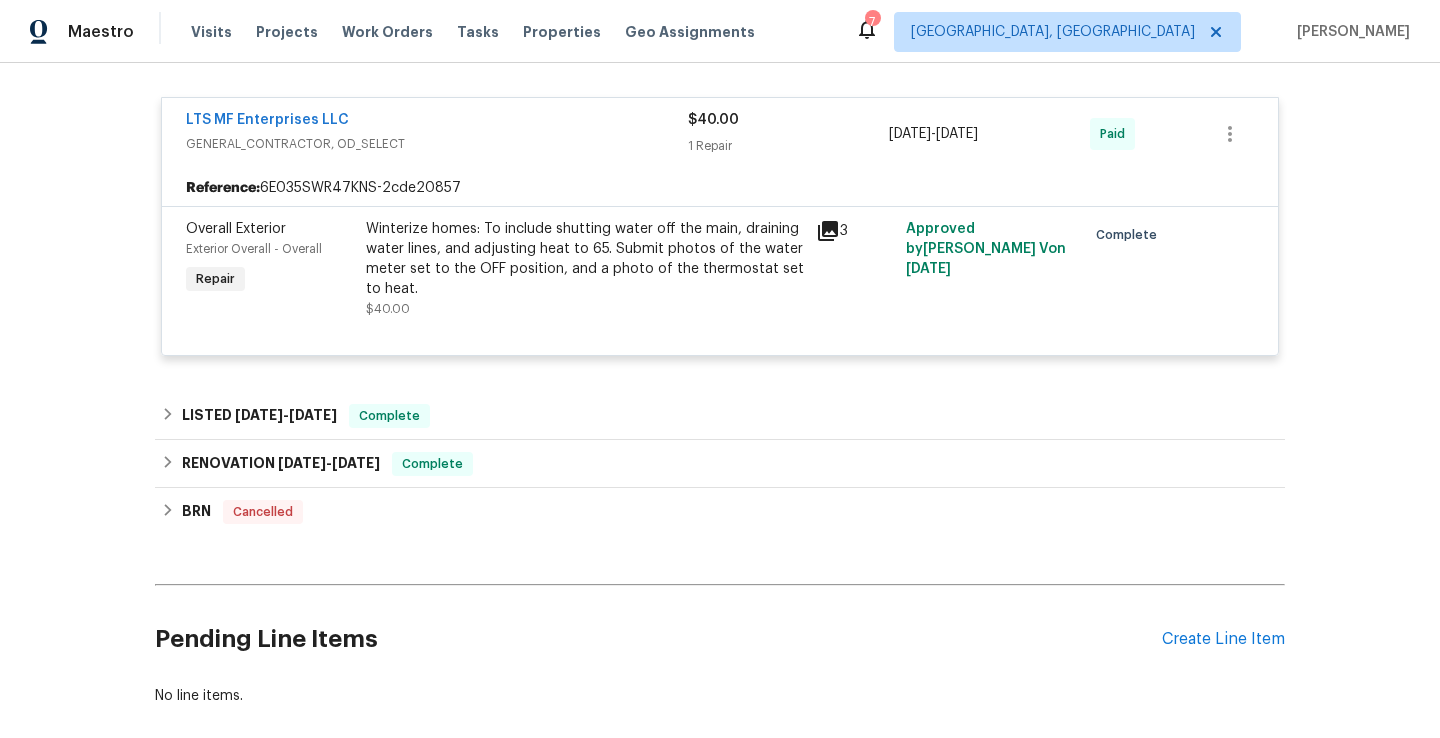 scroll, scrollTop: 2586, scrollLeft: 0, axis: vertical 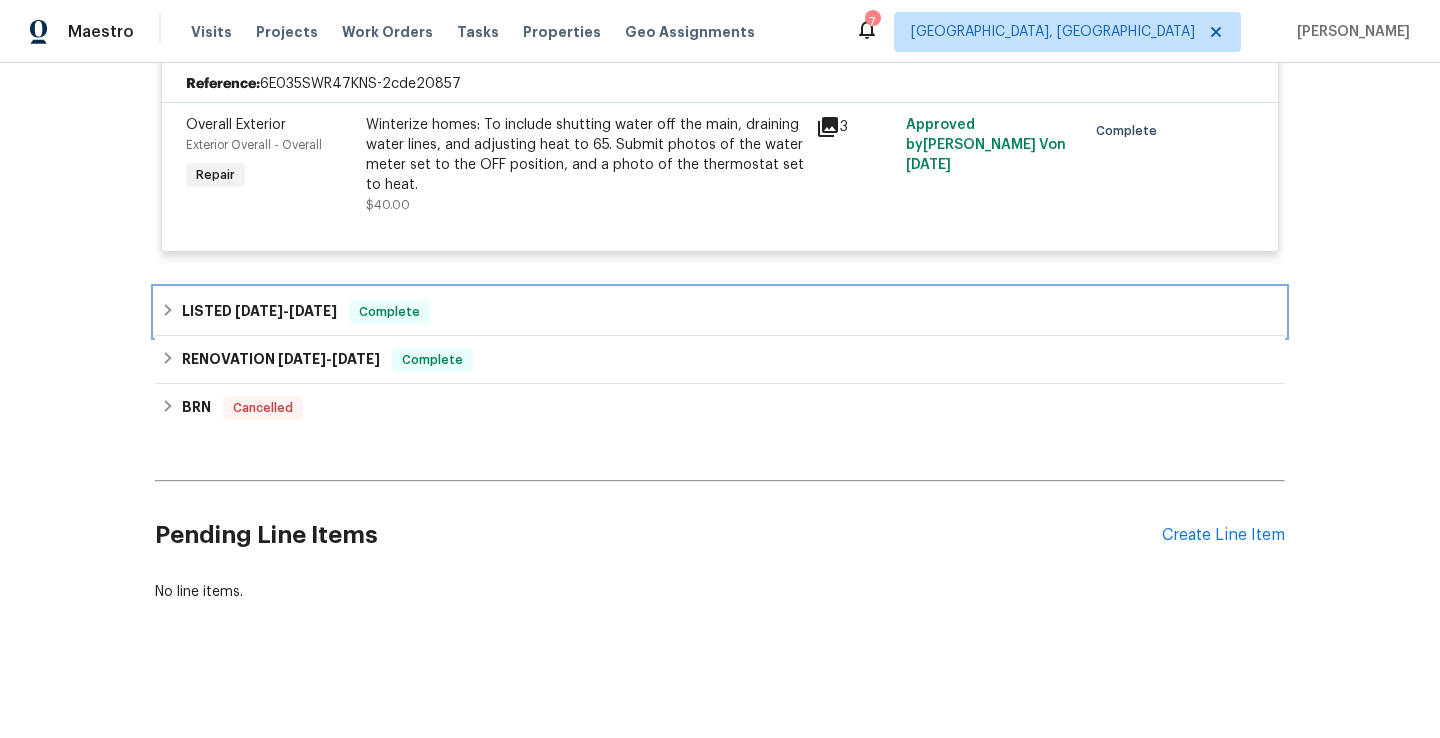 click 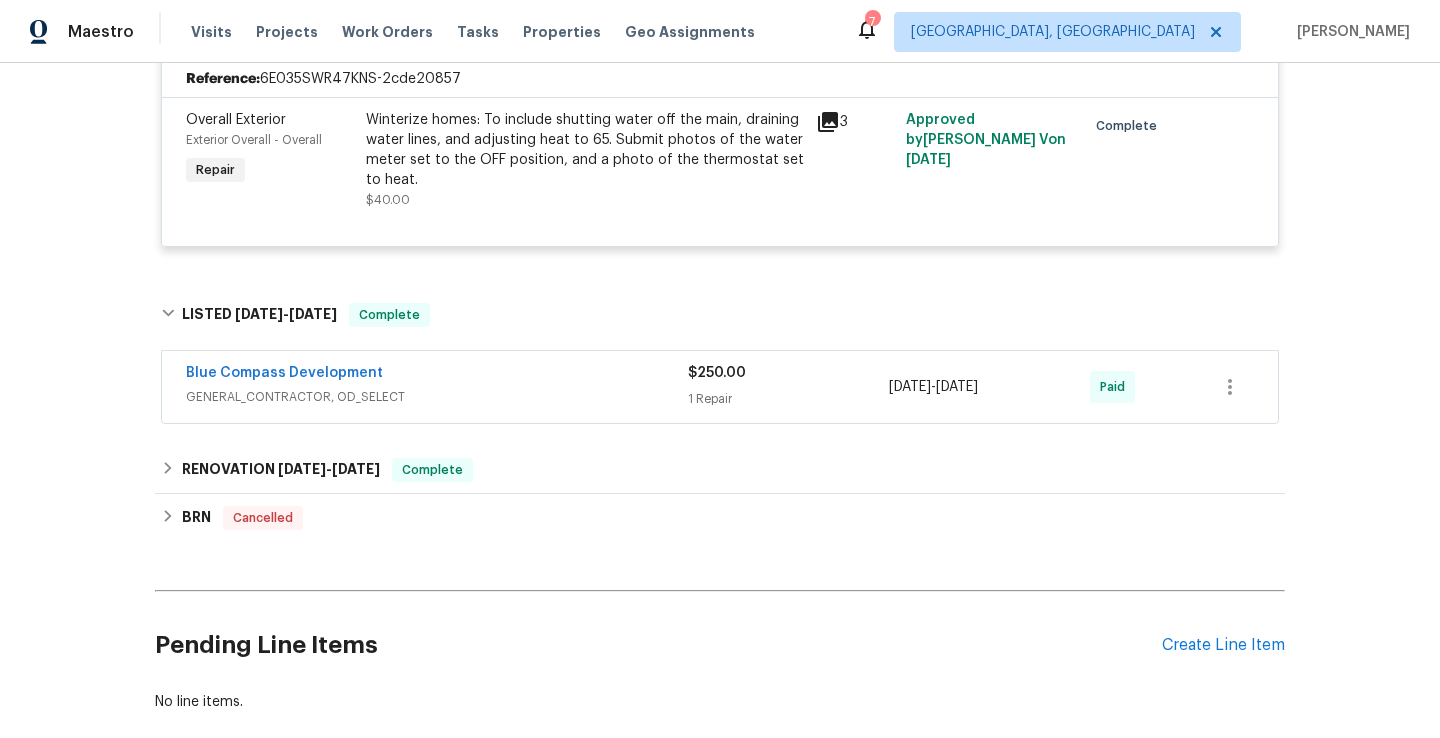 click on "GENERAL_CONTRACTOR, OD_SELECT" at bounding box center (437, 397) 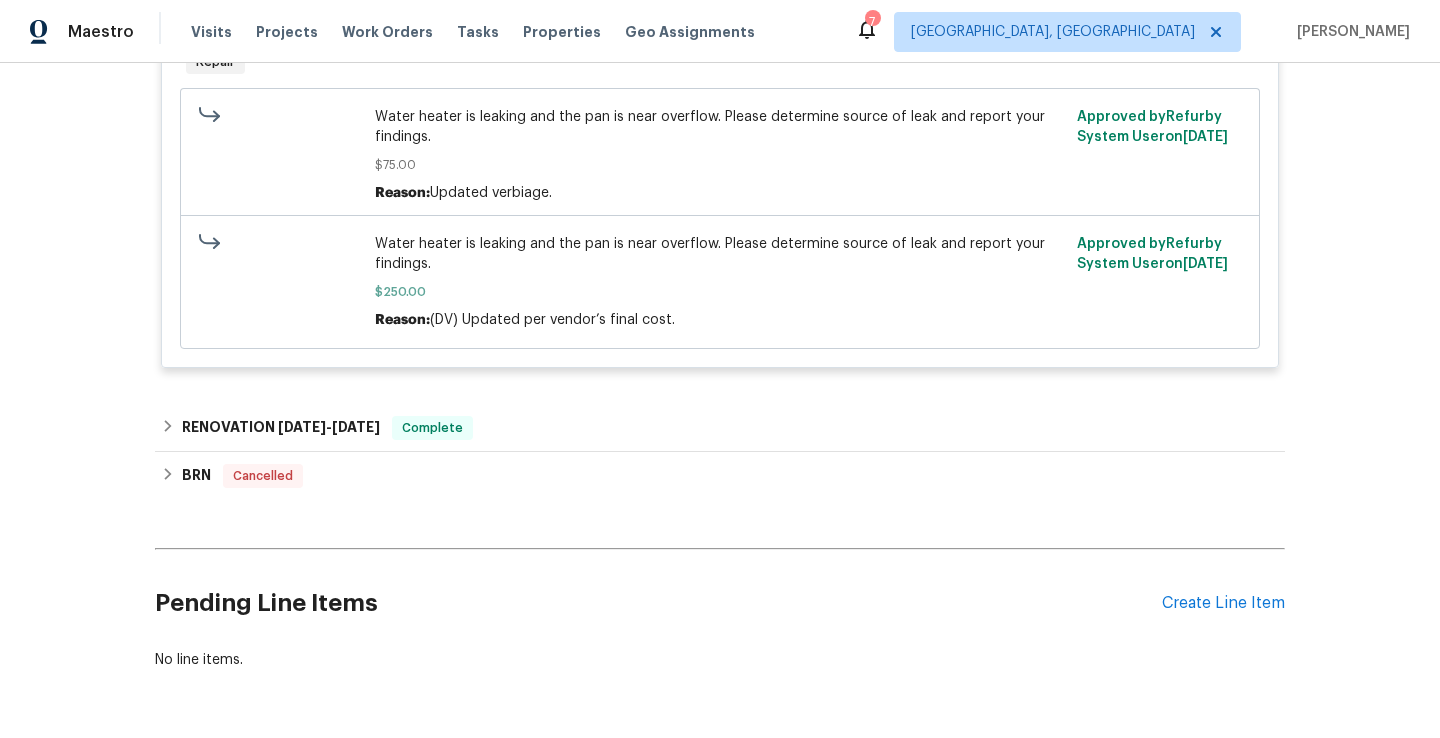 scroll, scrollTop: 3145, scrollLeft: 0, axis: vertical 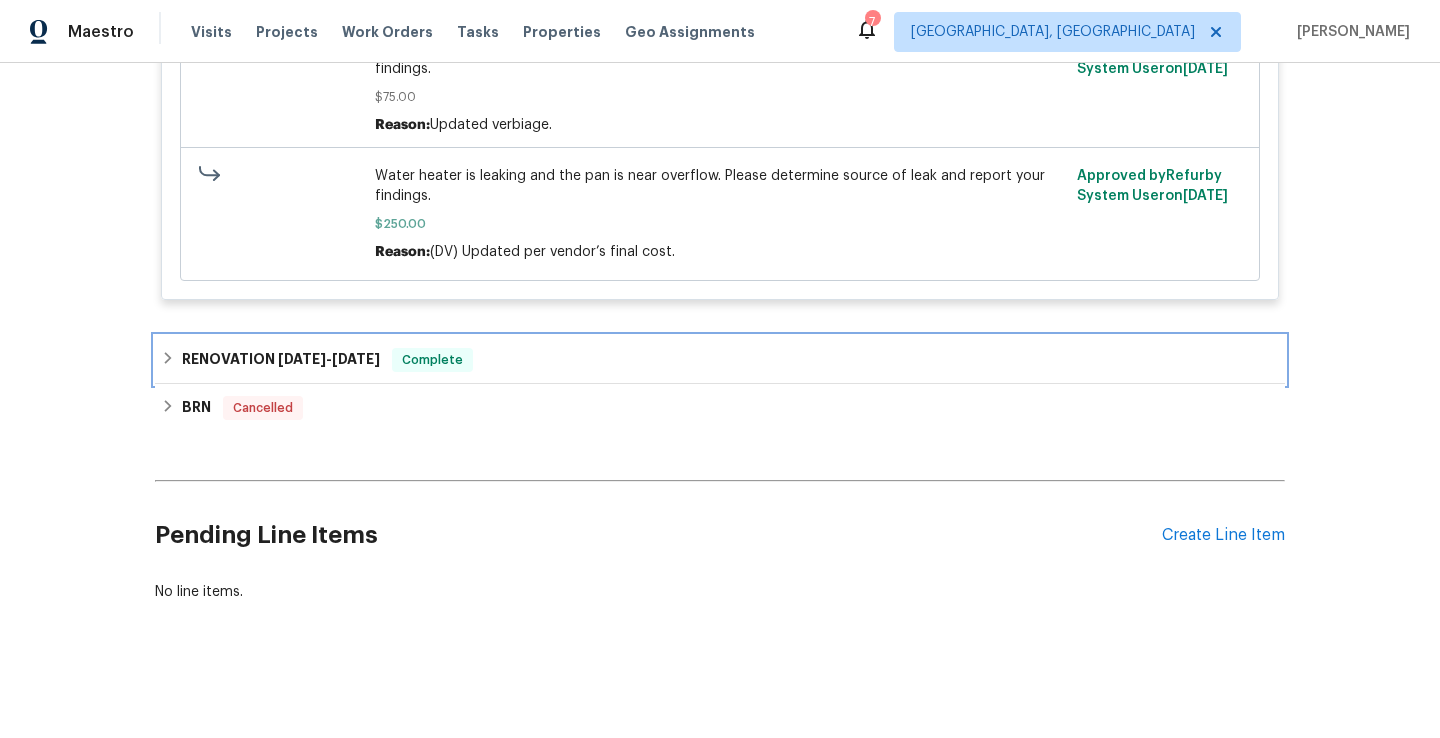 click 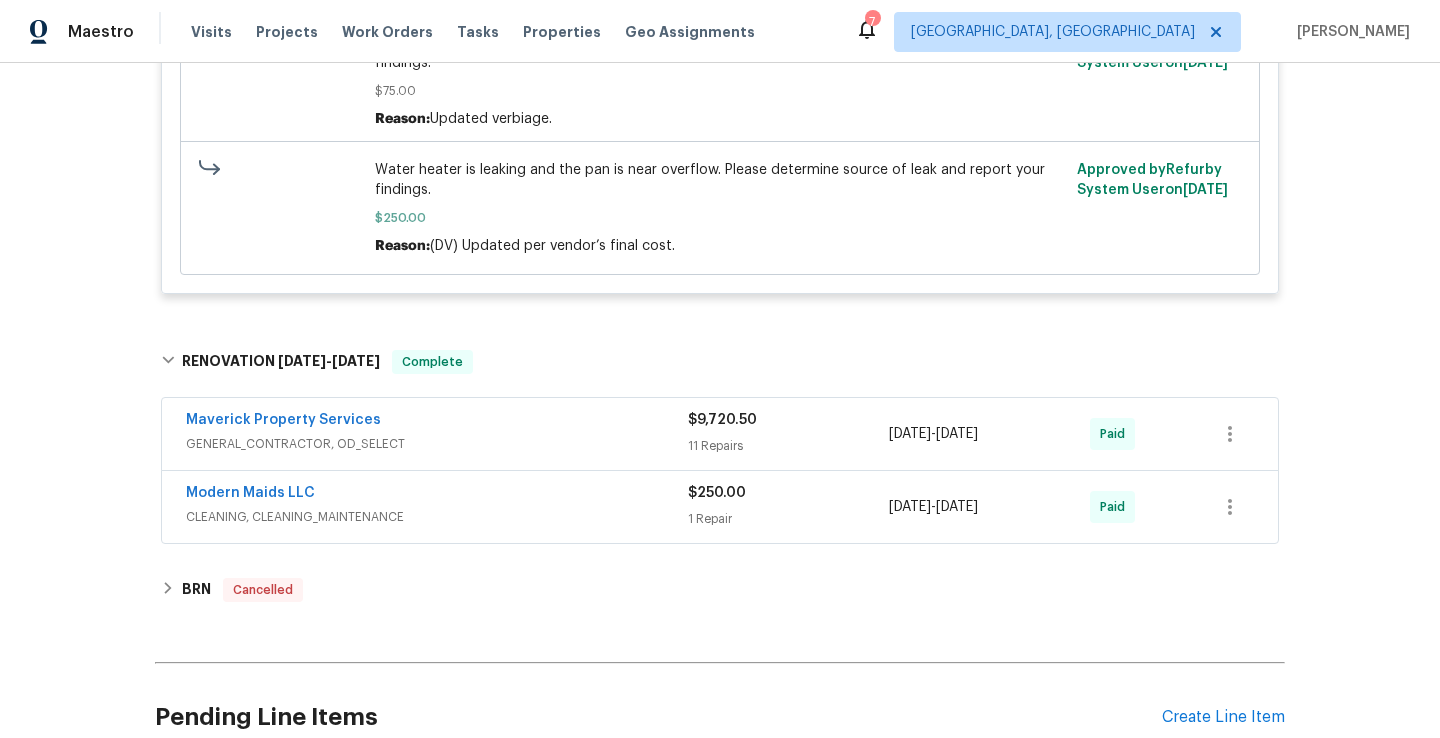 click on "Maverick Property Services" at bounding box center (437, 422) 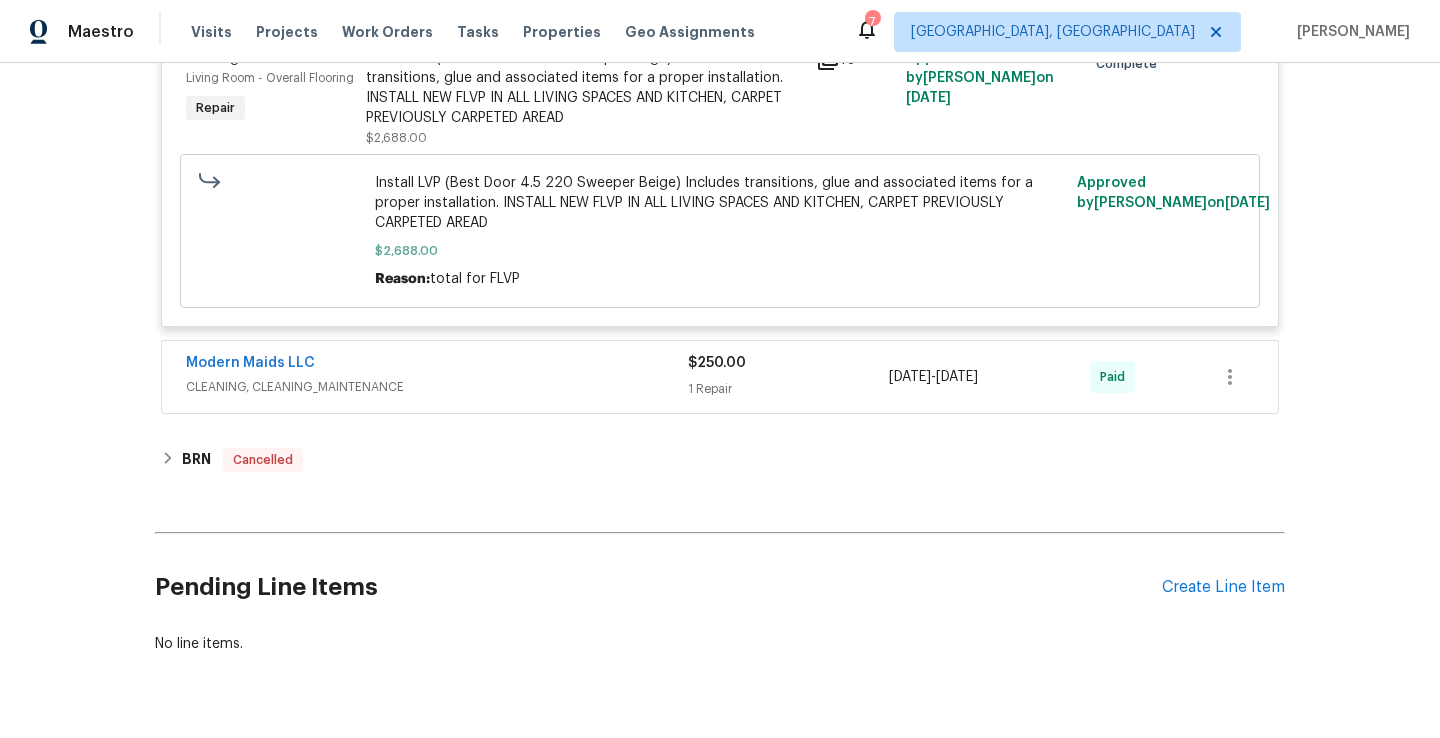 scroll, scrollTop: 5438, scrollLeft: 0, axis: vertical 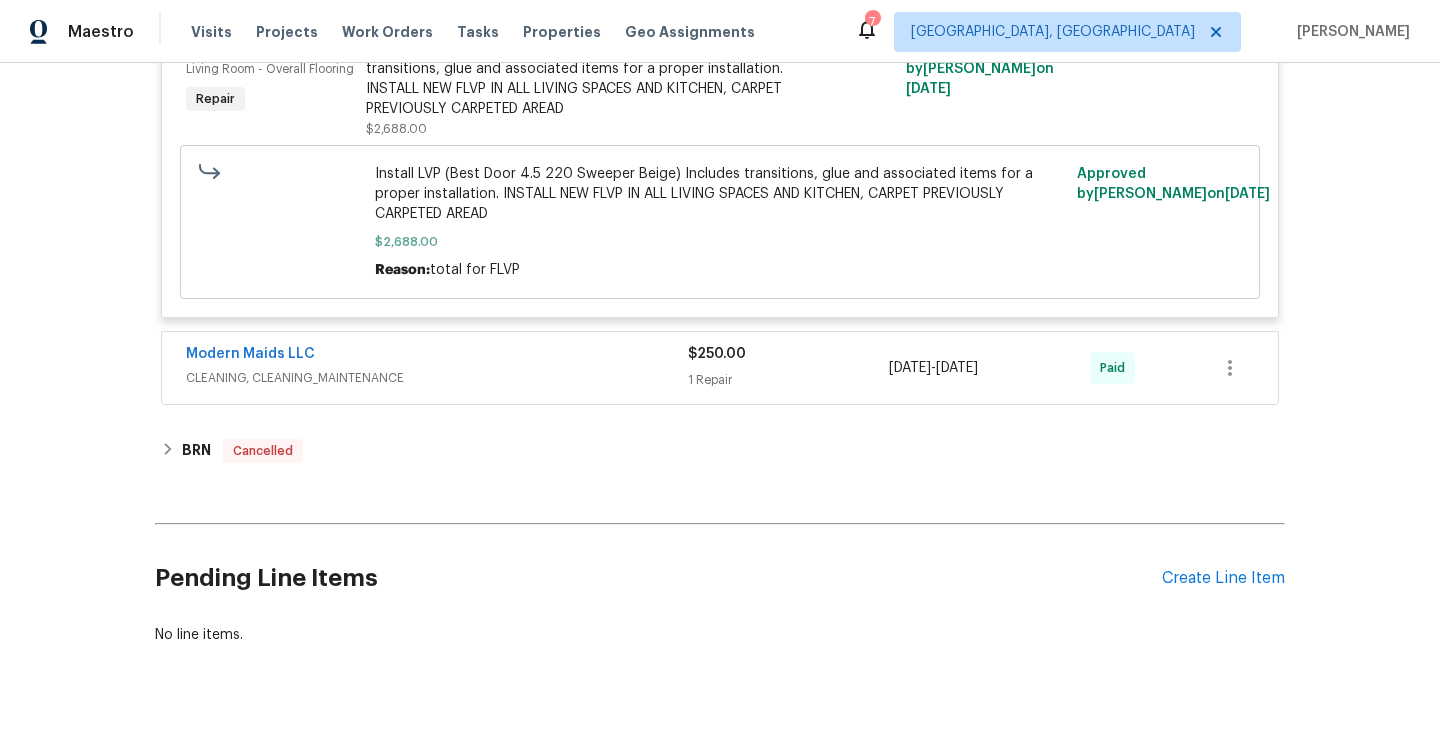 click on "CLEANING, CLEANING_MAINTENANCE" at bounding box center (437, 378) 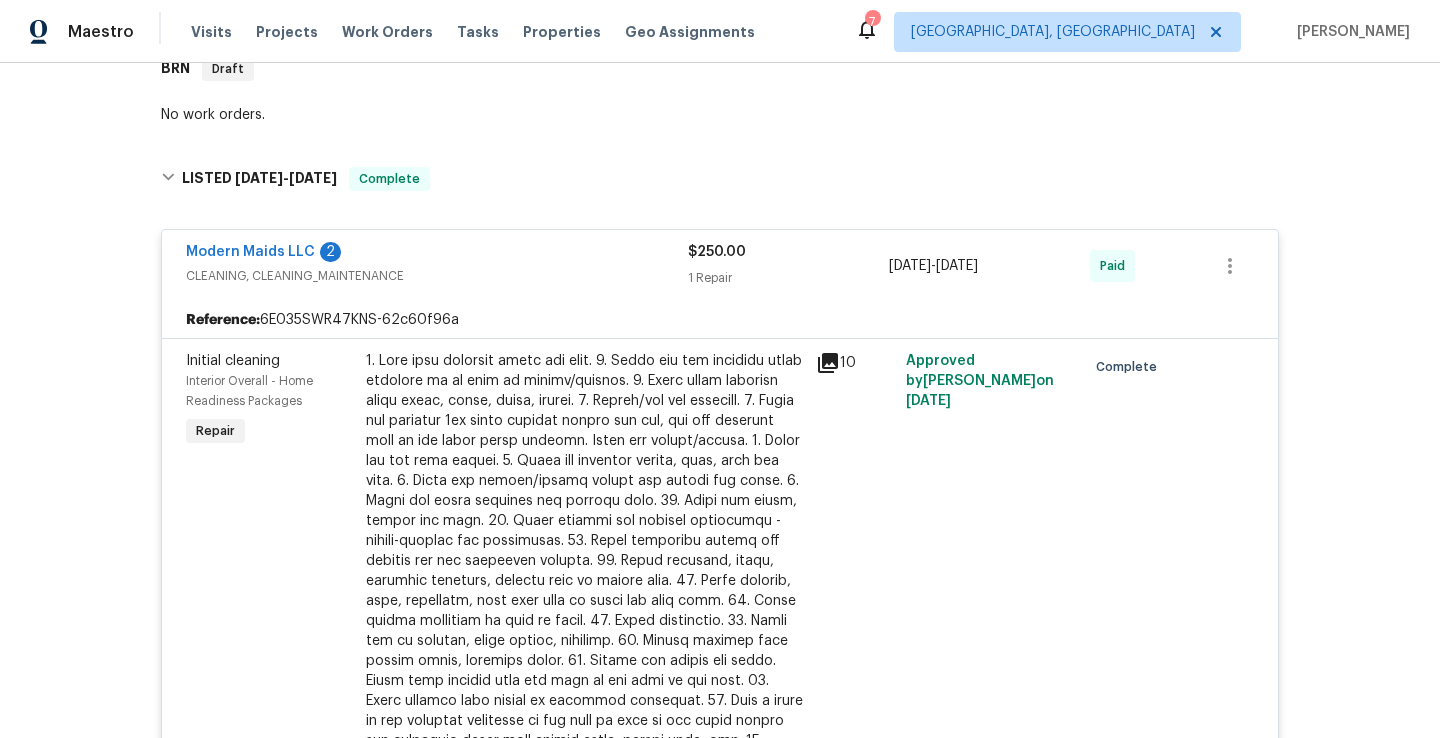 scroll, scrollTop: 1105, scrollLeft: 0, axis: vertical 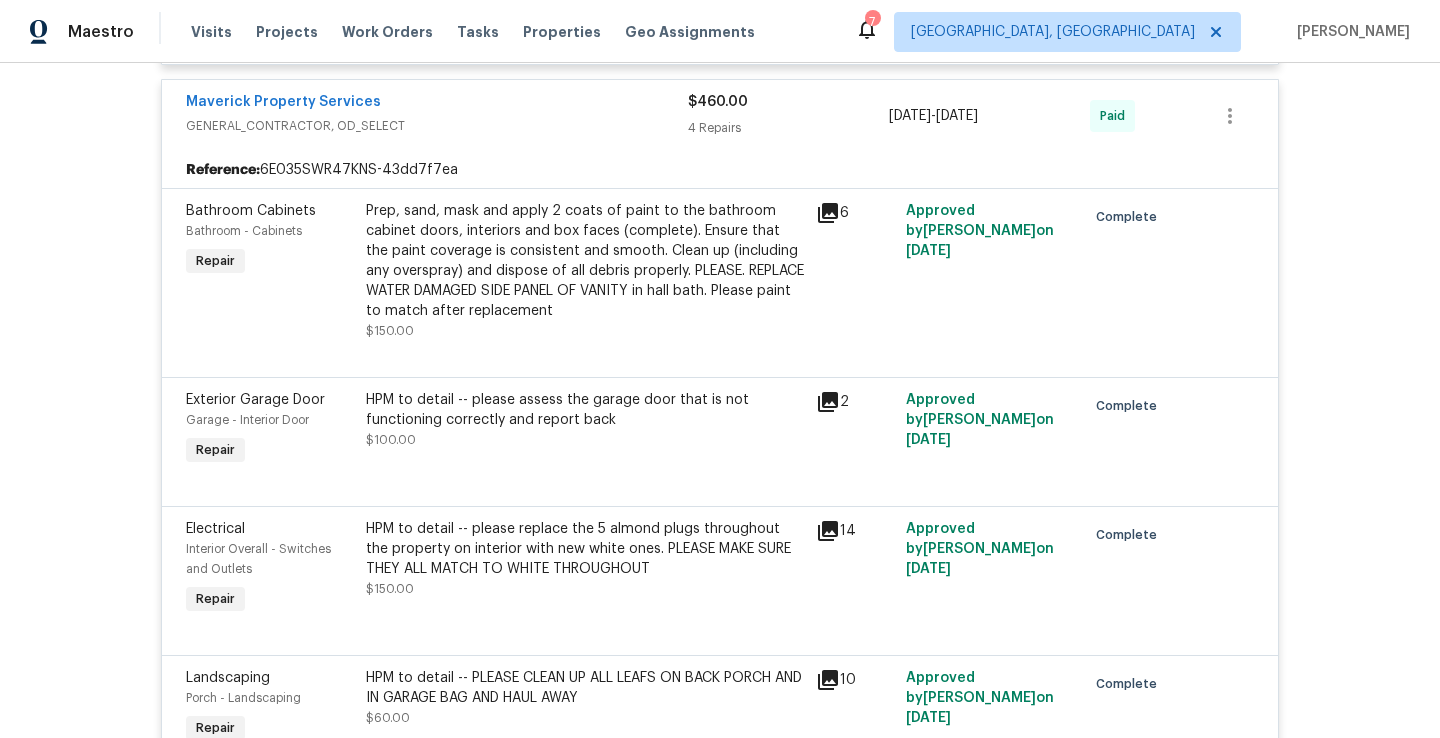 click 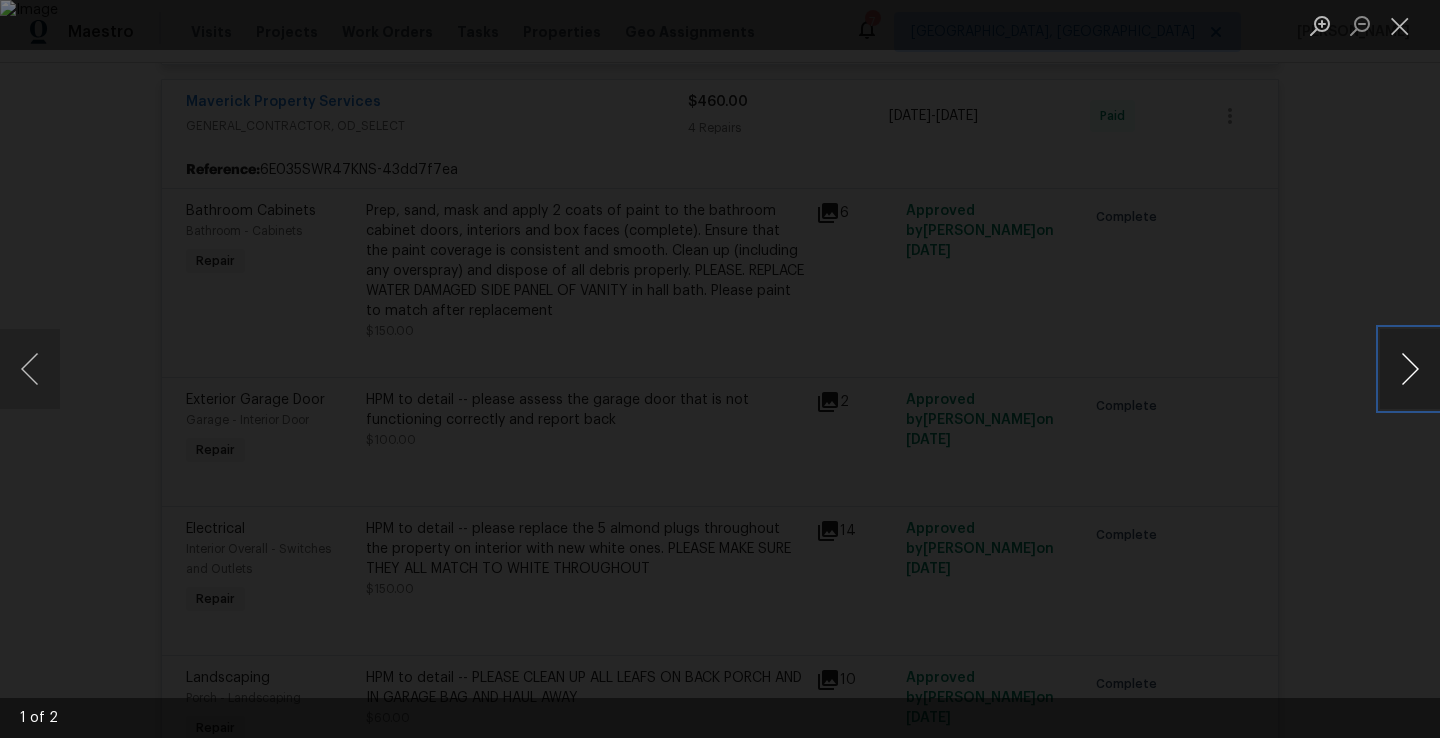 click at bounding box center [1410, 369] 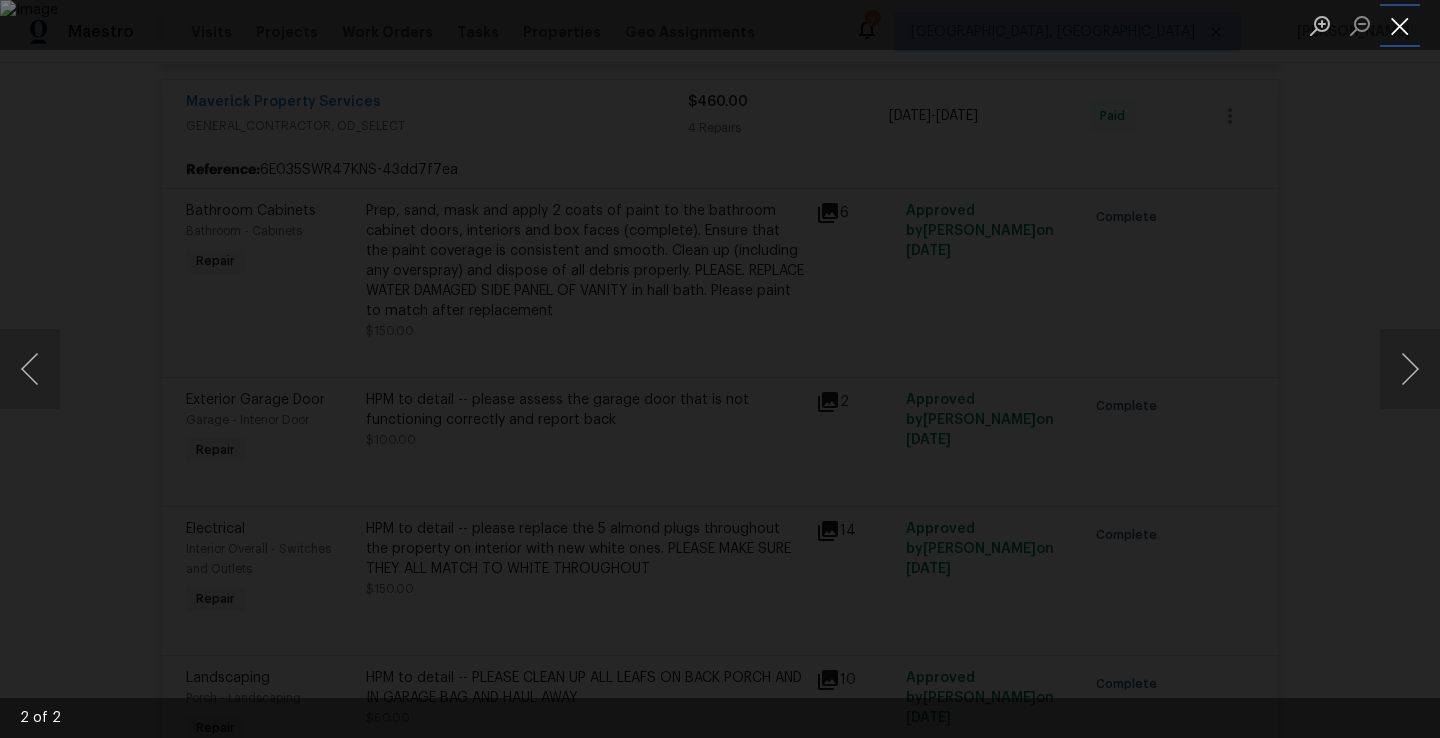 click at bounding box center (1400, 25) 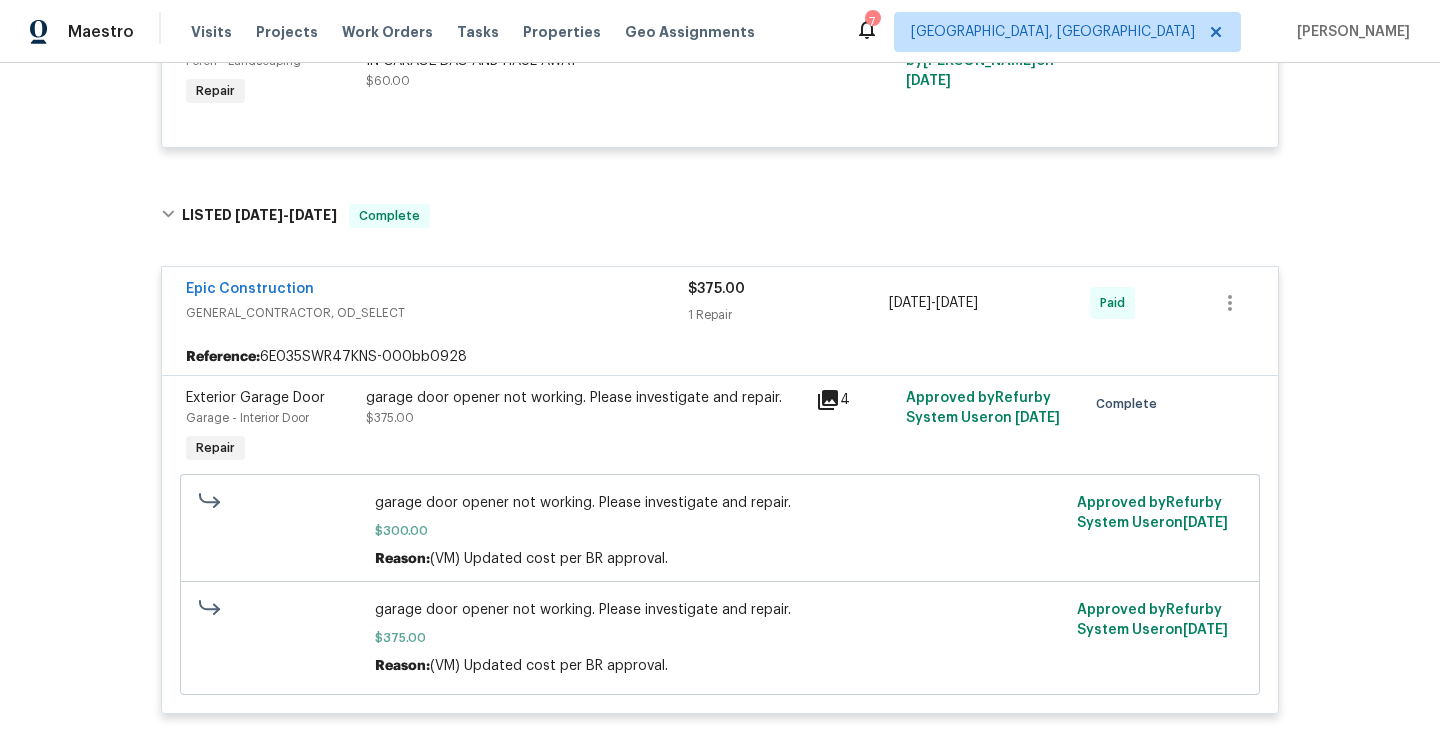 scroll, scrollTop: 0, scrollLeft: 0, axis: both 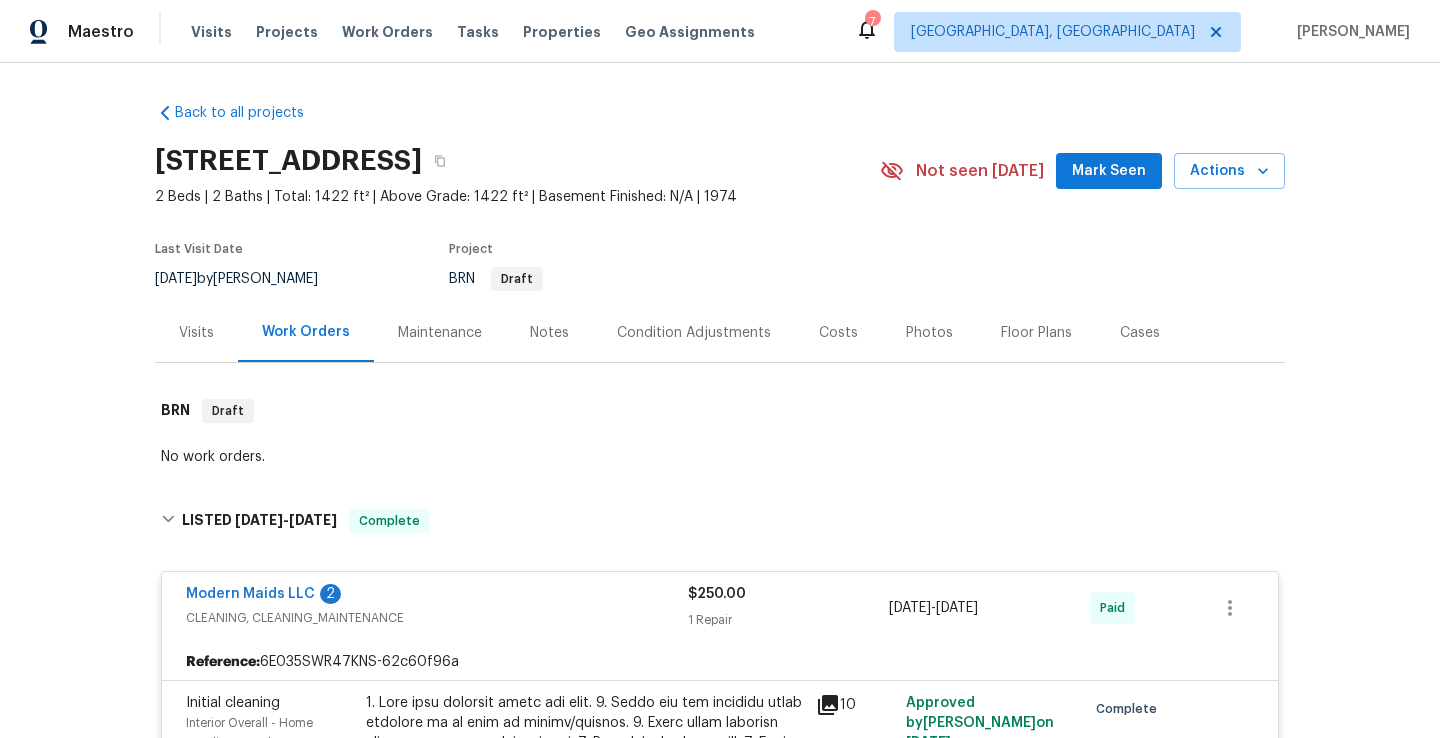 click on "Maintenance" at bounding box center [440, 332] 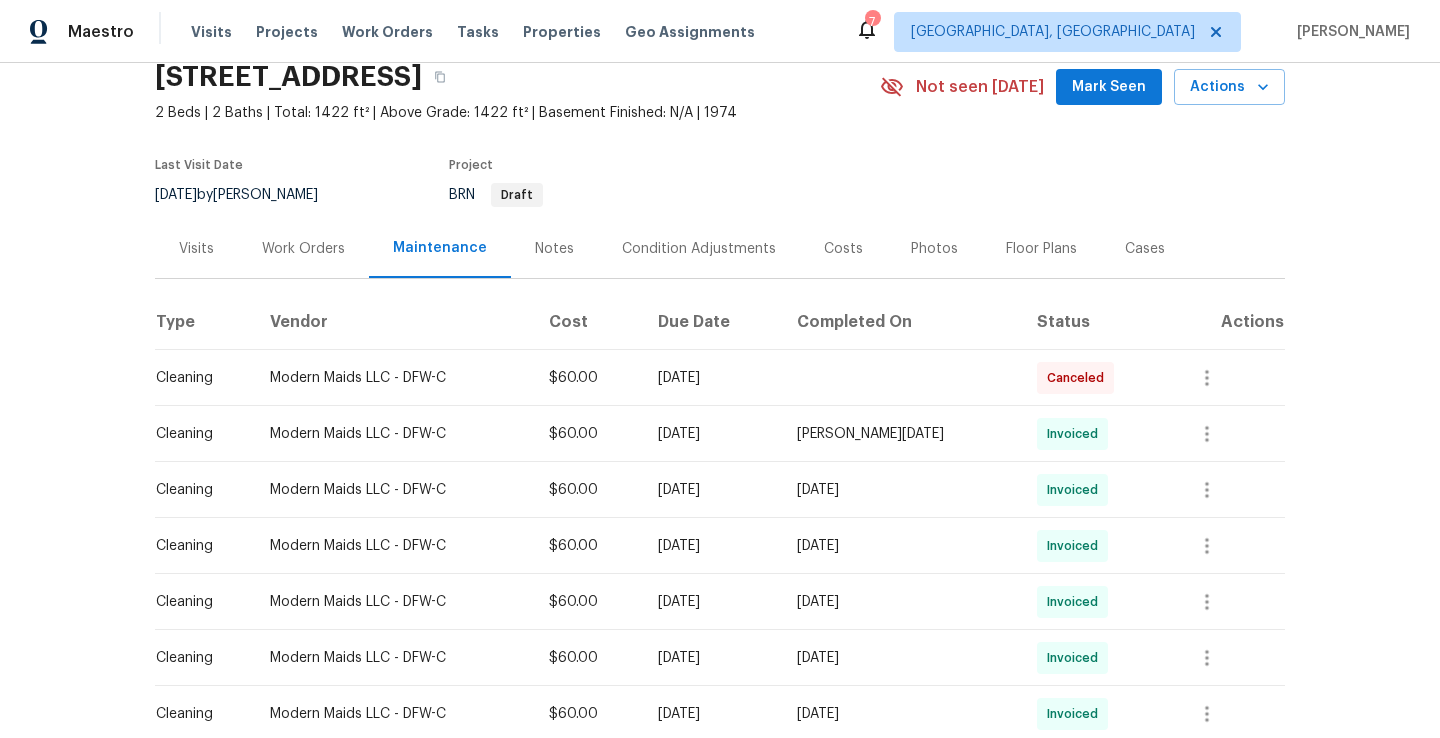 scroll, scrollTop: 87, scrollLeft: 0, axis: vertical 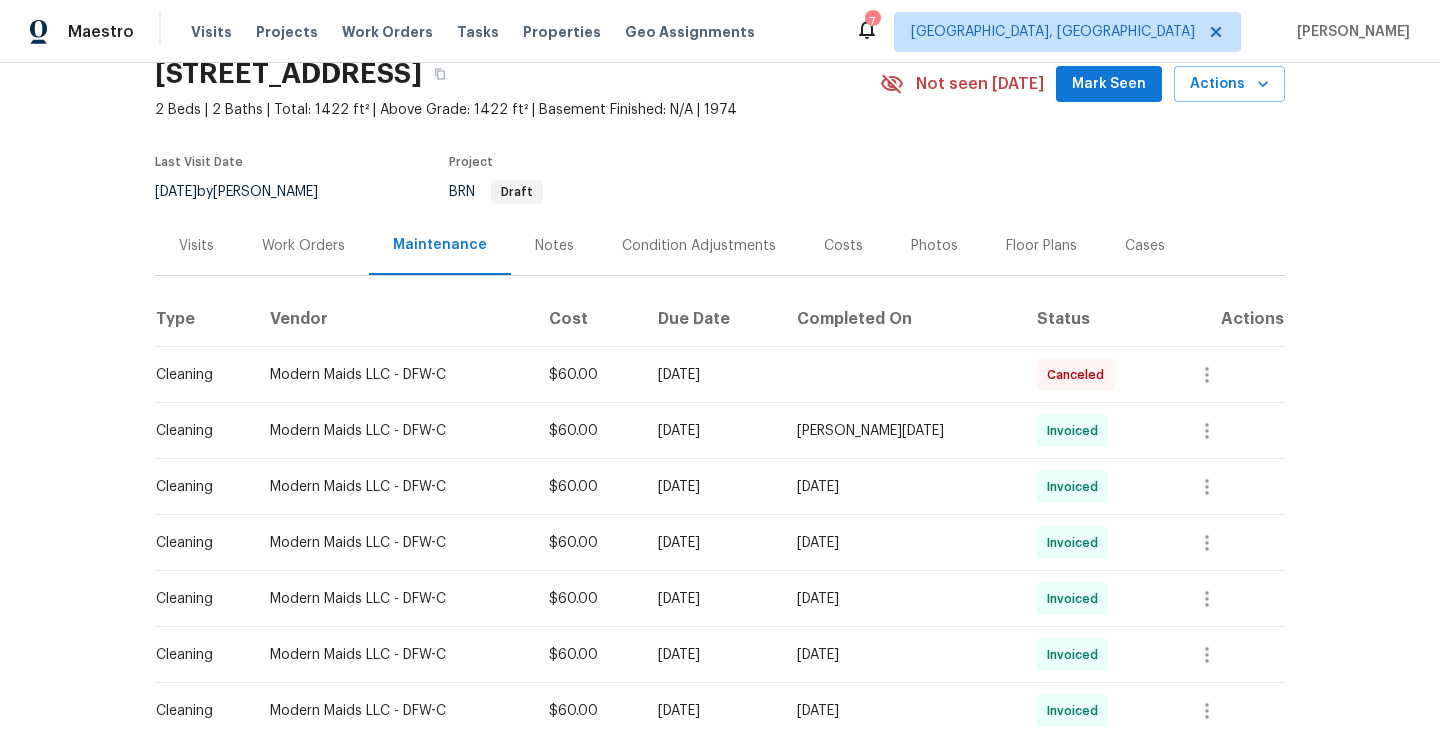 click on "Visits" at bounding box center (196, 245) 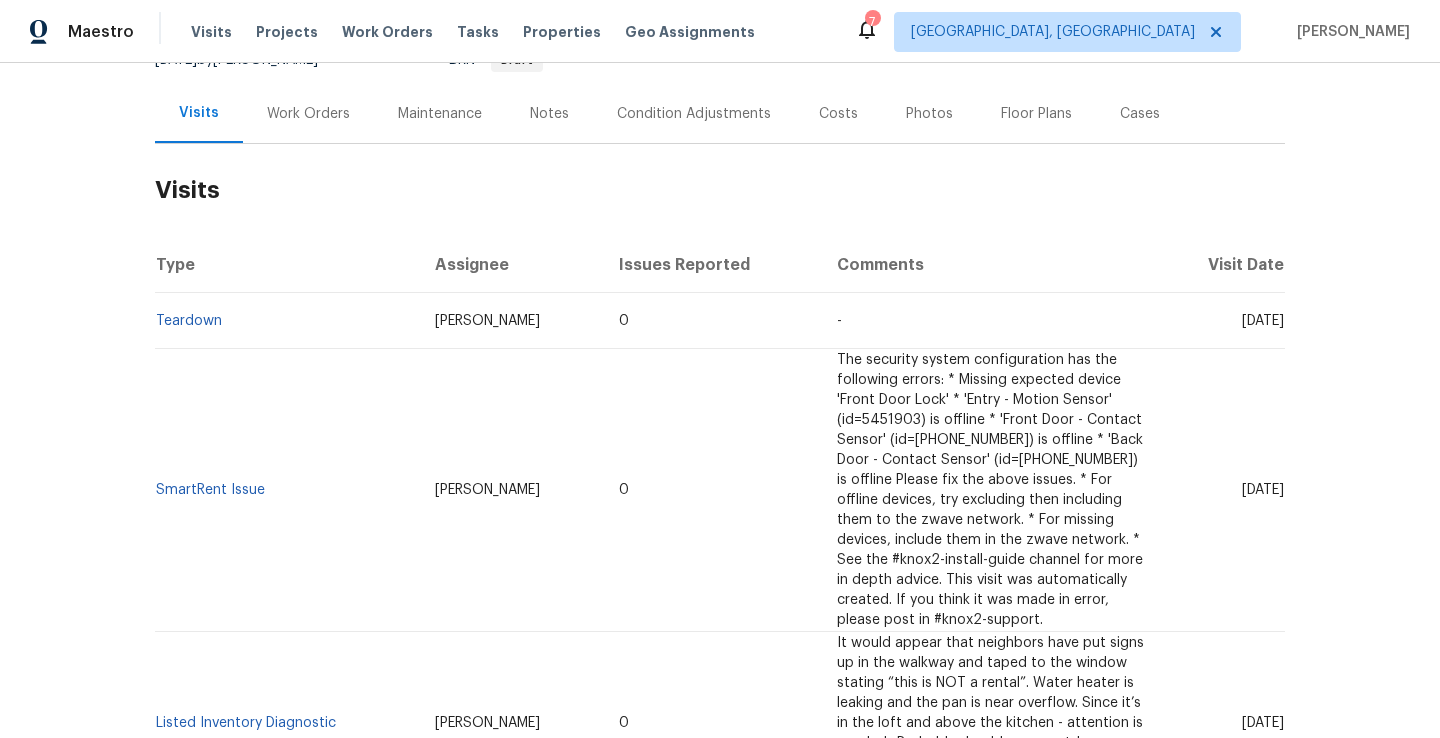 scroll, scrollTop: 241, scrollLeft: 0, axis: vertical 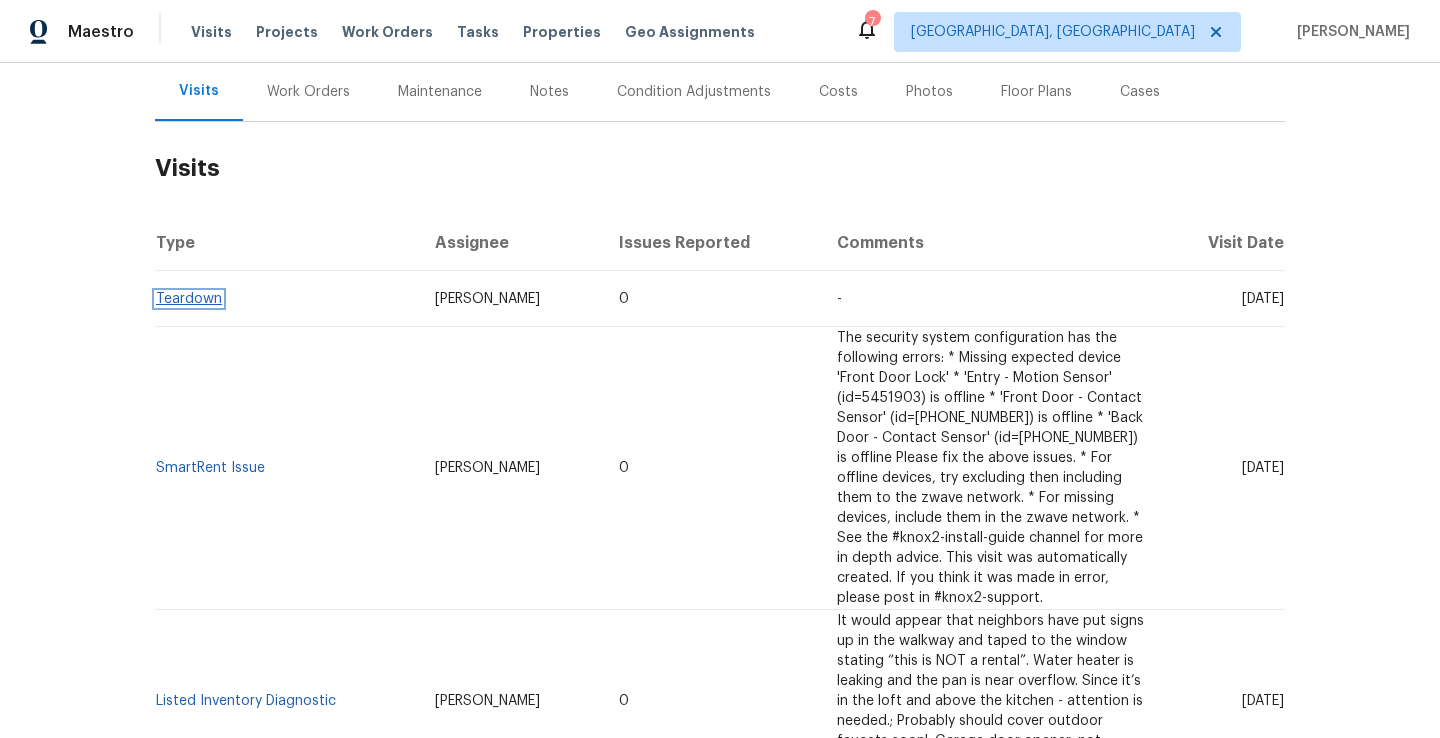 click on "Teardown" at bounding box center [189, 299] 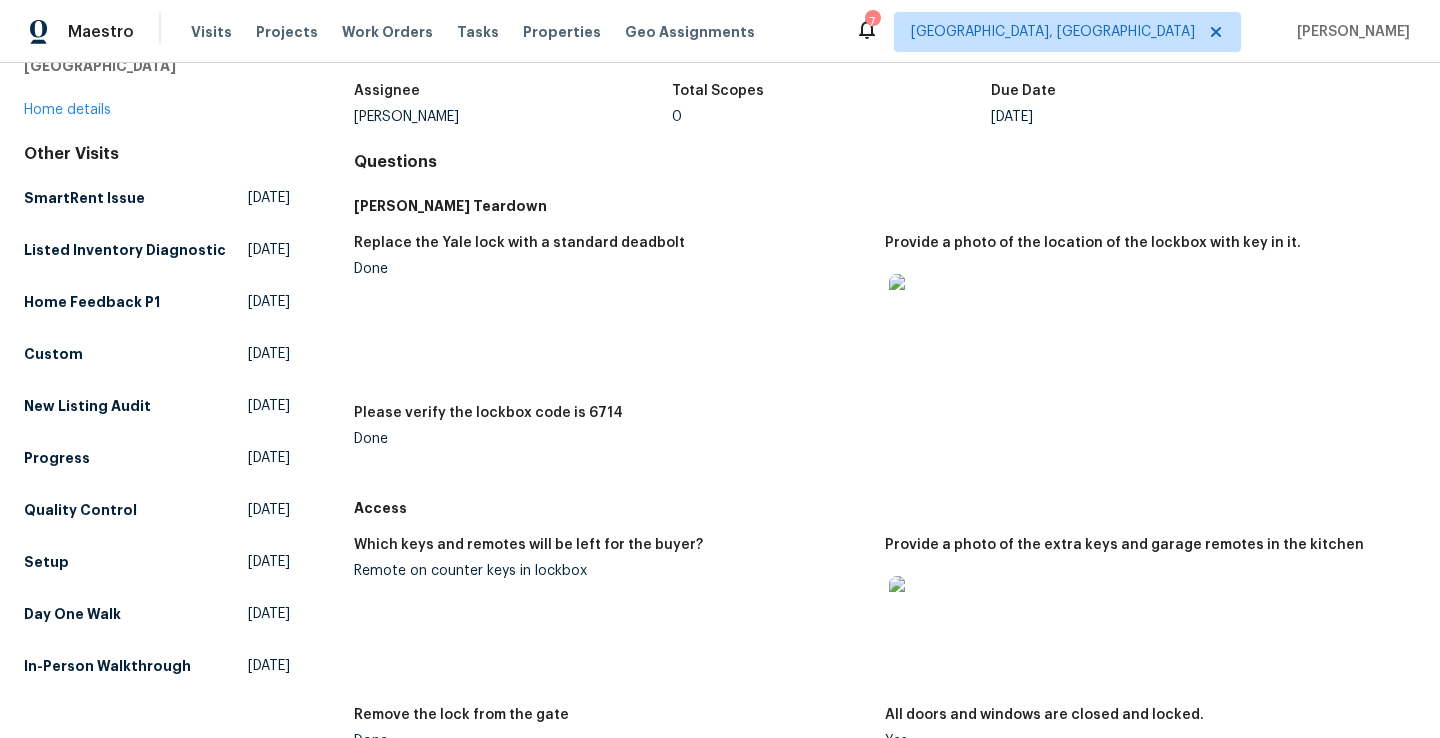 scroll, scrollTop: 172, scrollLeft: 0, axis: vertical 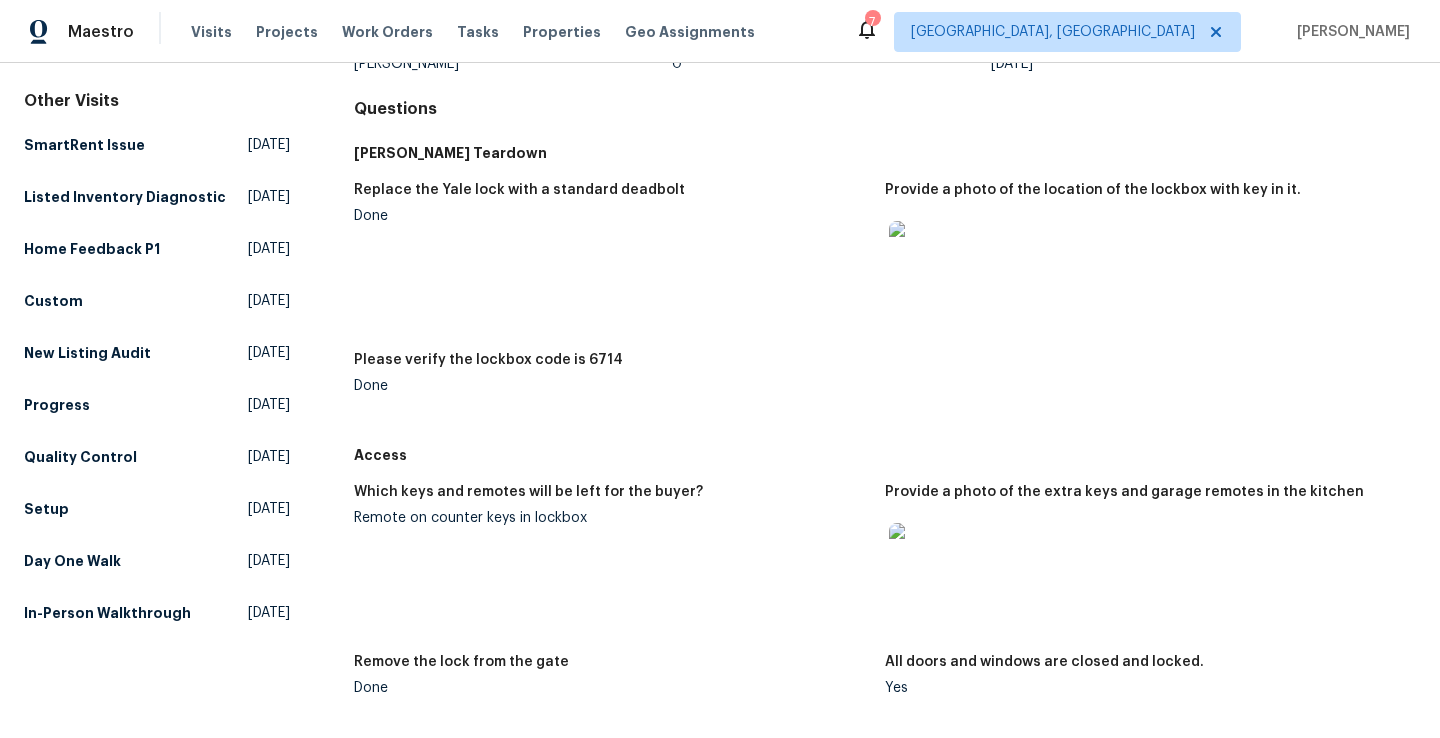 click at bounding box center [921, 555] 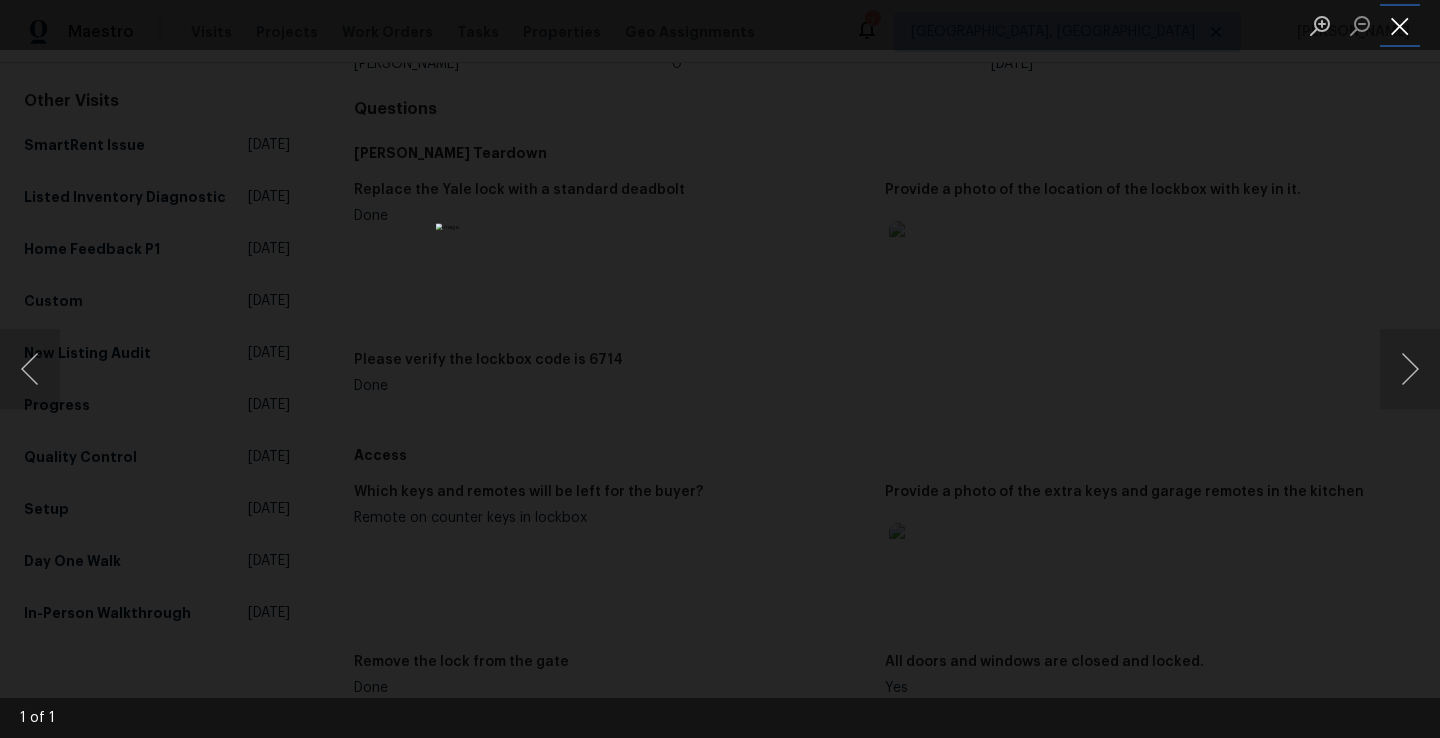 click at bounding box center (1400, 25) 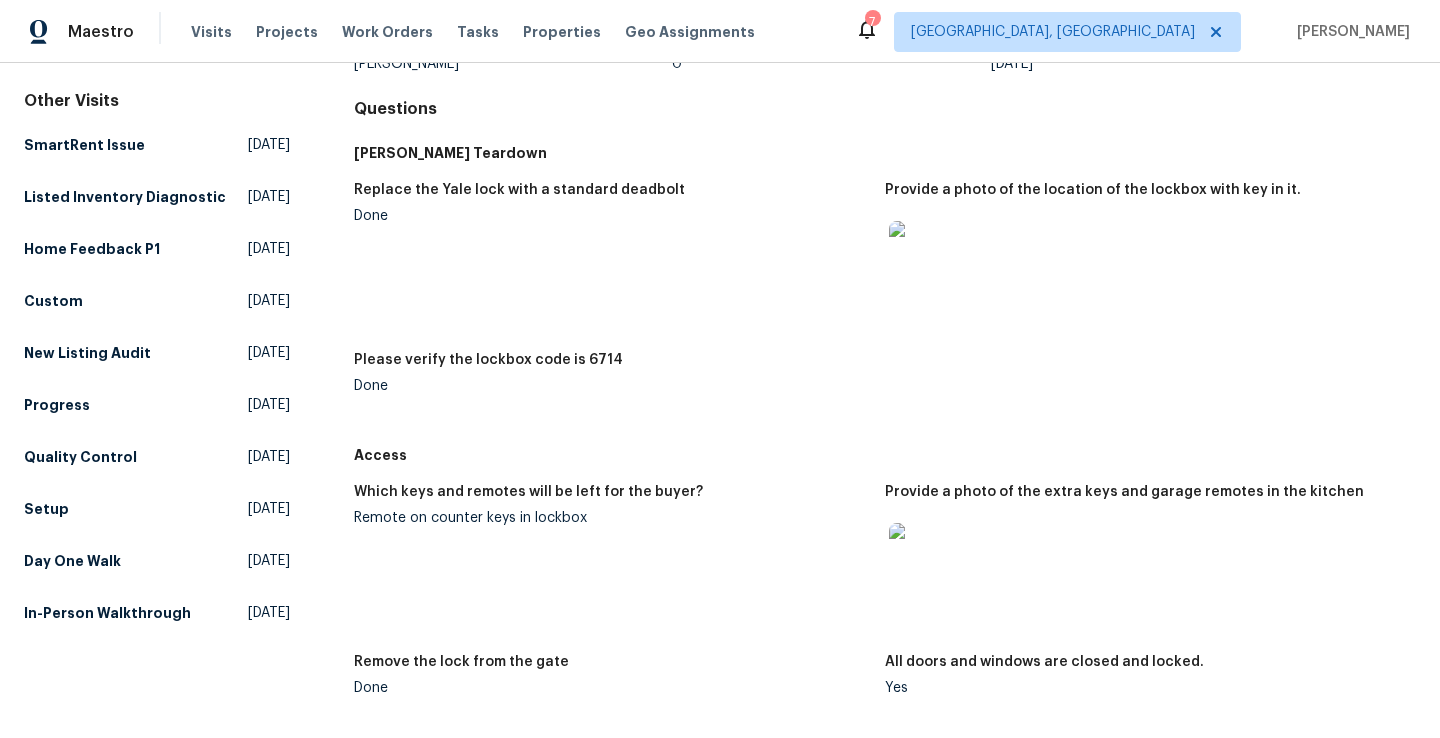 scroll, scrollTop: 0, scrollLeft: 0, axis: both 